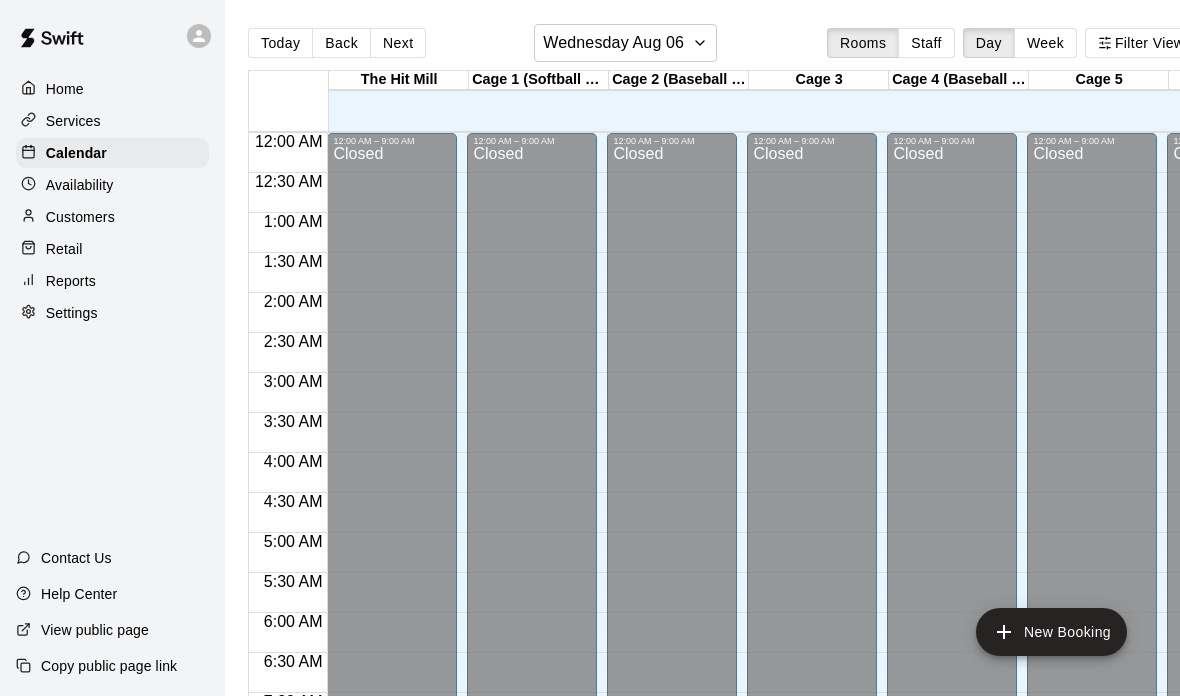 scroll, scrollTop: 0, scrollLeft: 0, axis: both 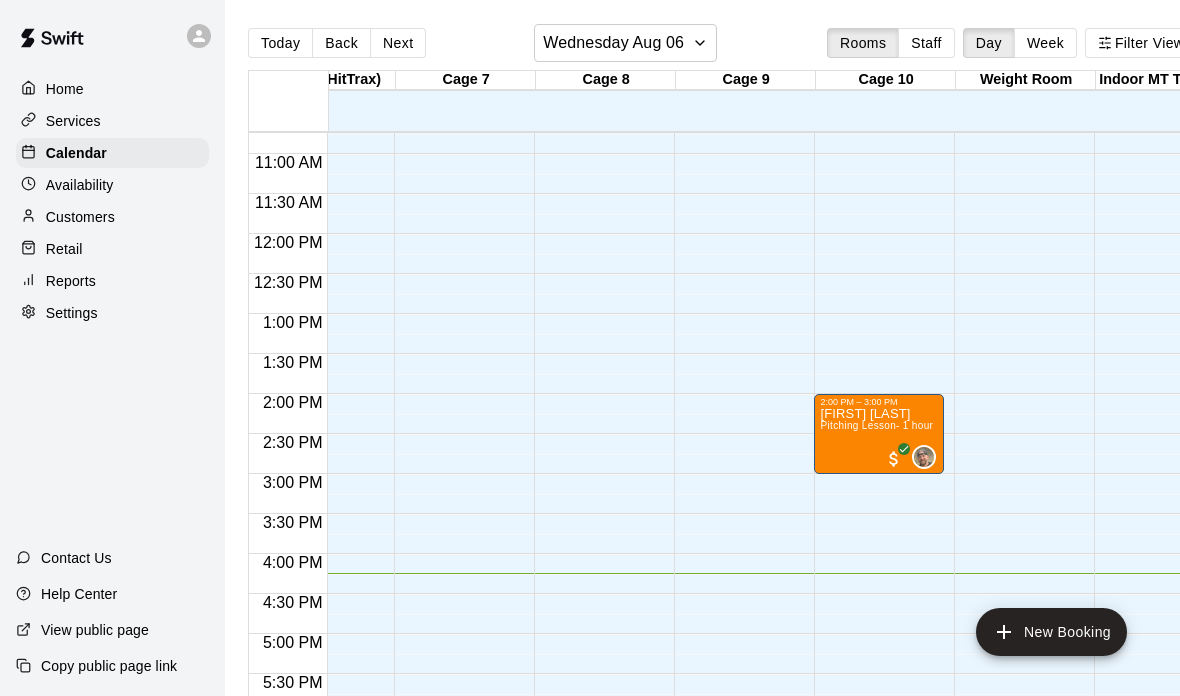 click on "12:00 AM – 9:00 AM Closed 9:00 PM – 11:59 PM Closed" at bounding box center (319, 234) 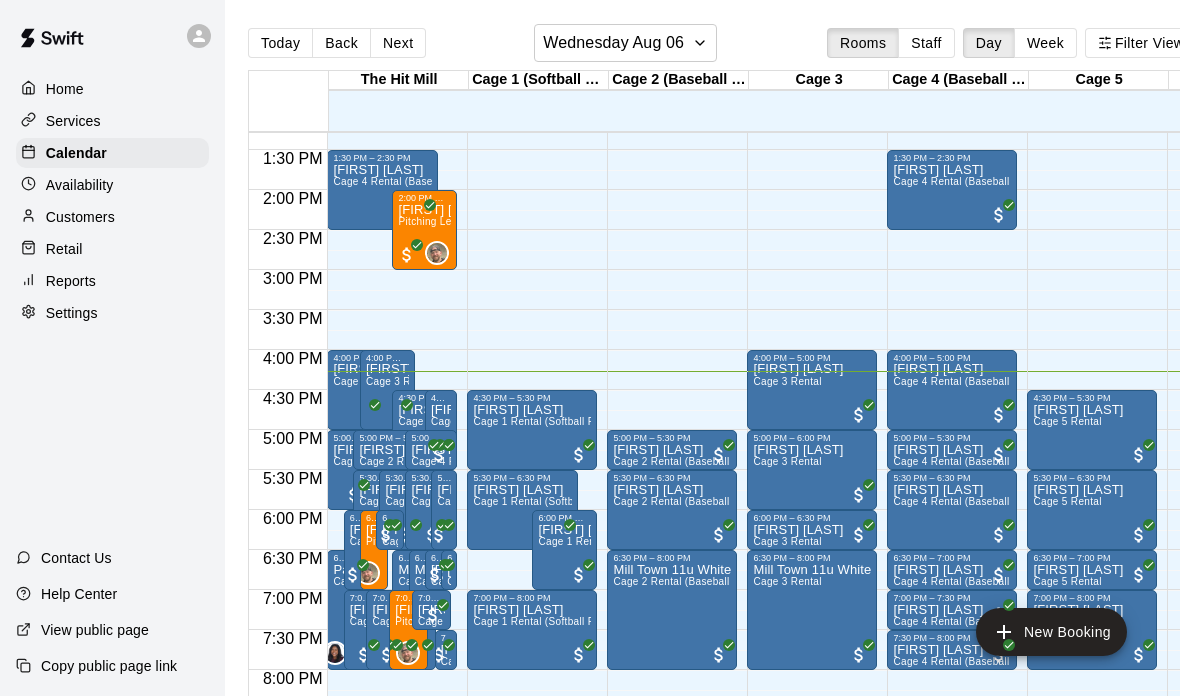 scroll, scrollTop: 1042, scrollLeft: 85, axis: both 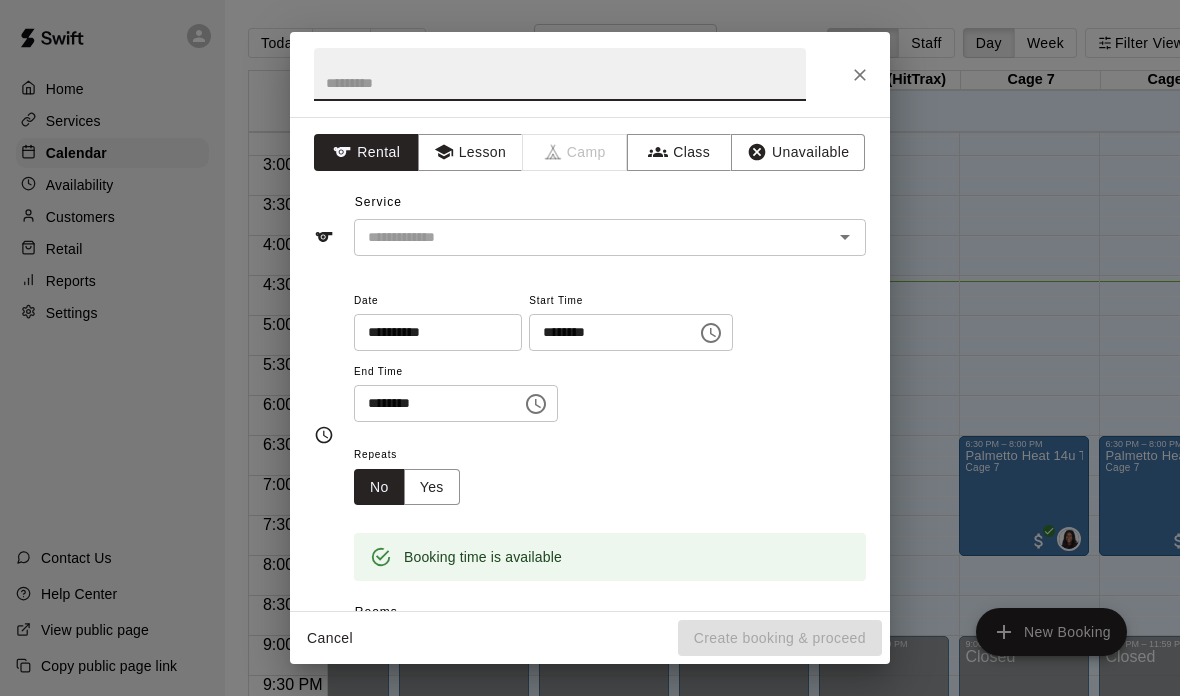 click at bounding box center [860, 75] 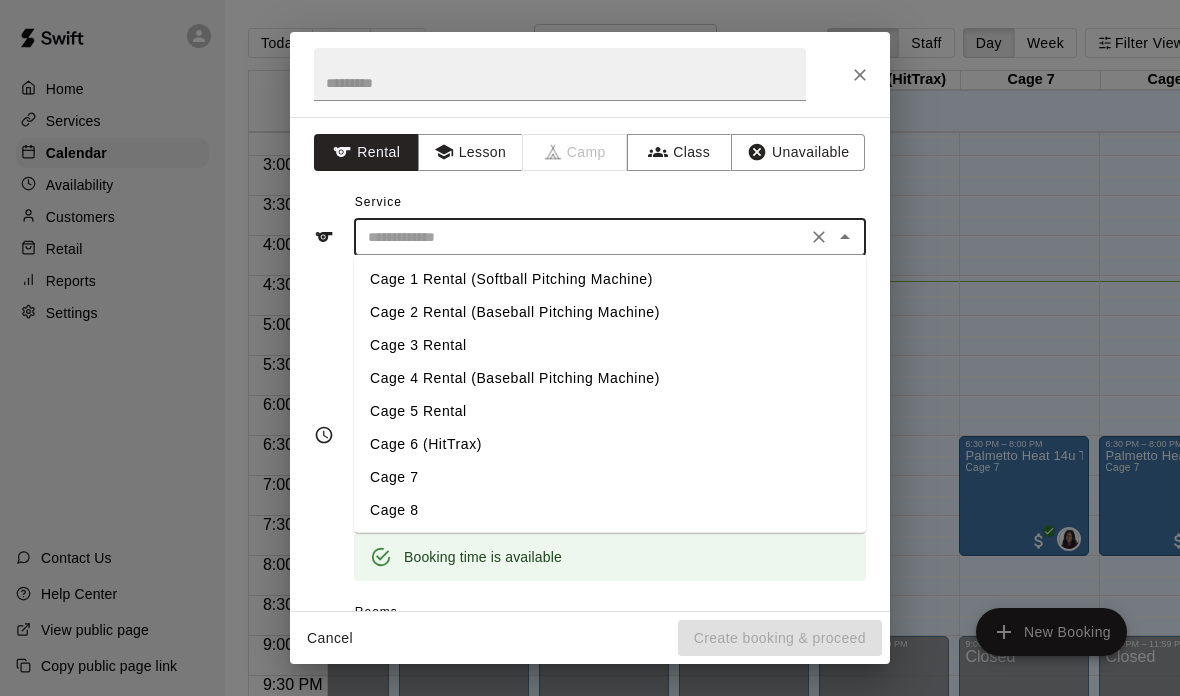 click on "Cage 6 (HitTrax)" at bounding box center (610, 444) 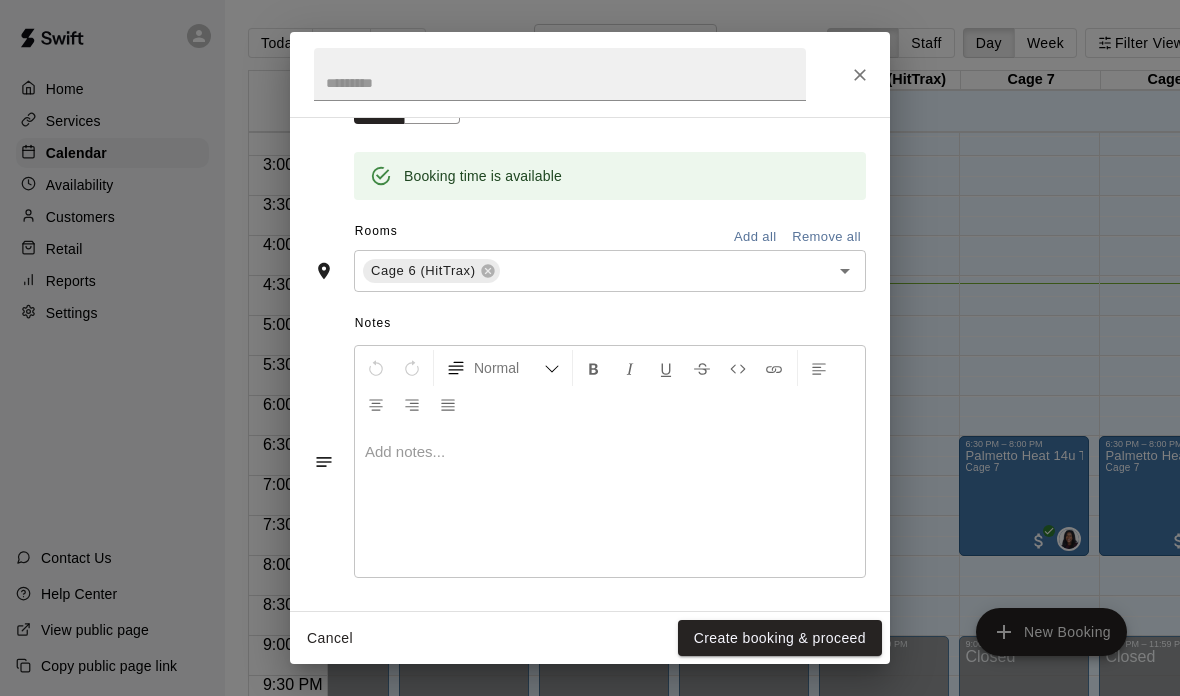 scroll, scrollTop: 380, scrollLeft: 0, axis: vertical 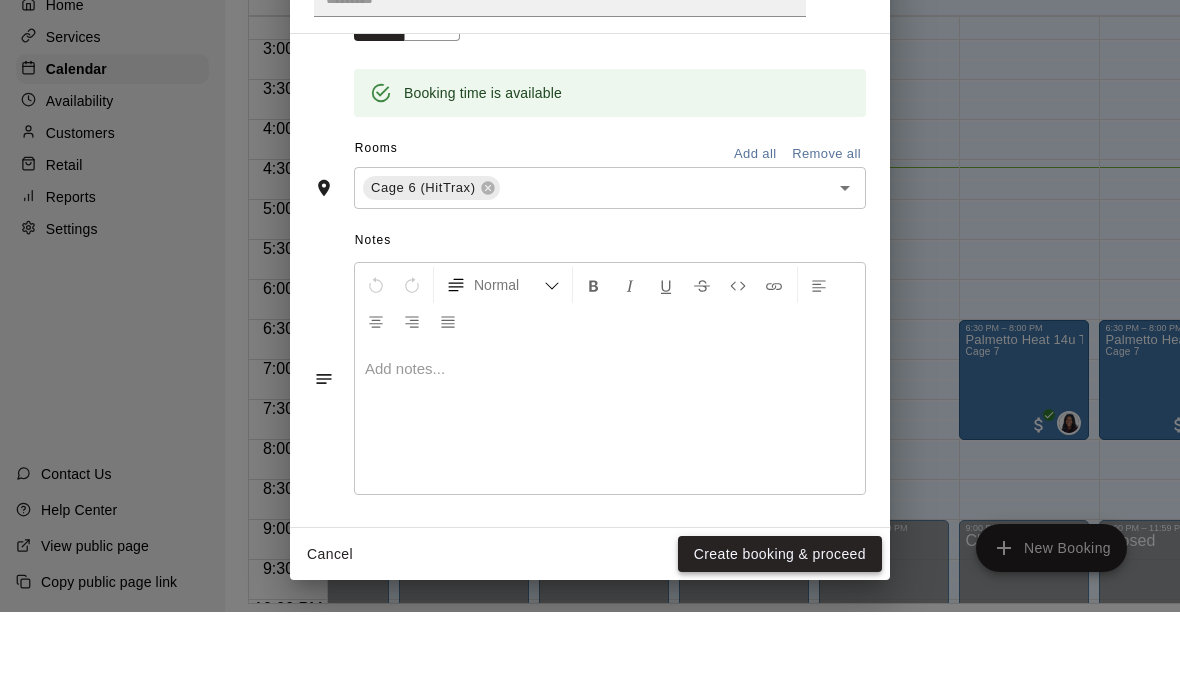 click on "Create booking & proceed" at bounding box center (780, 638) 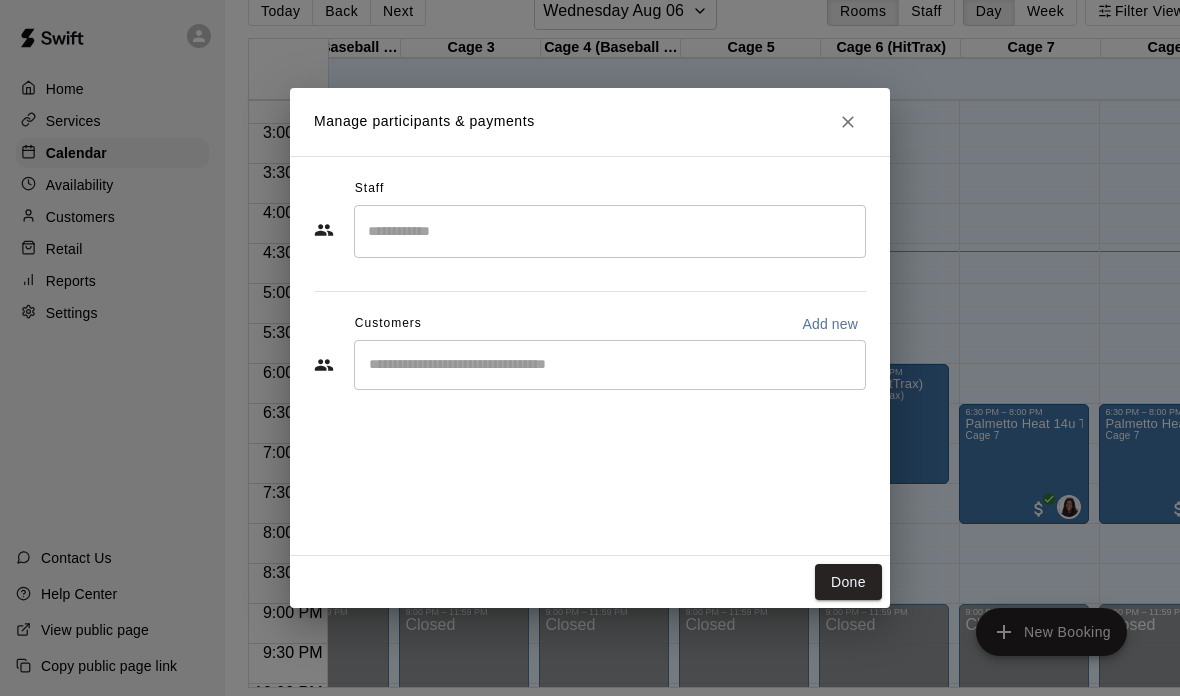 click at bounding box center [610, 231] 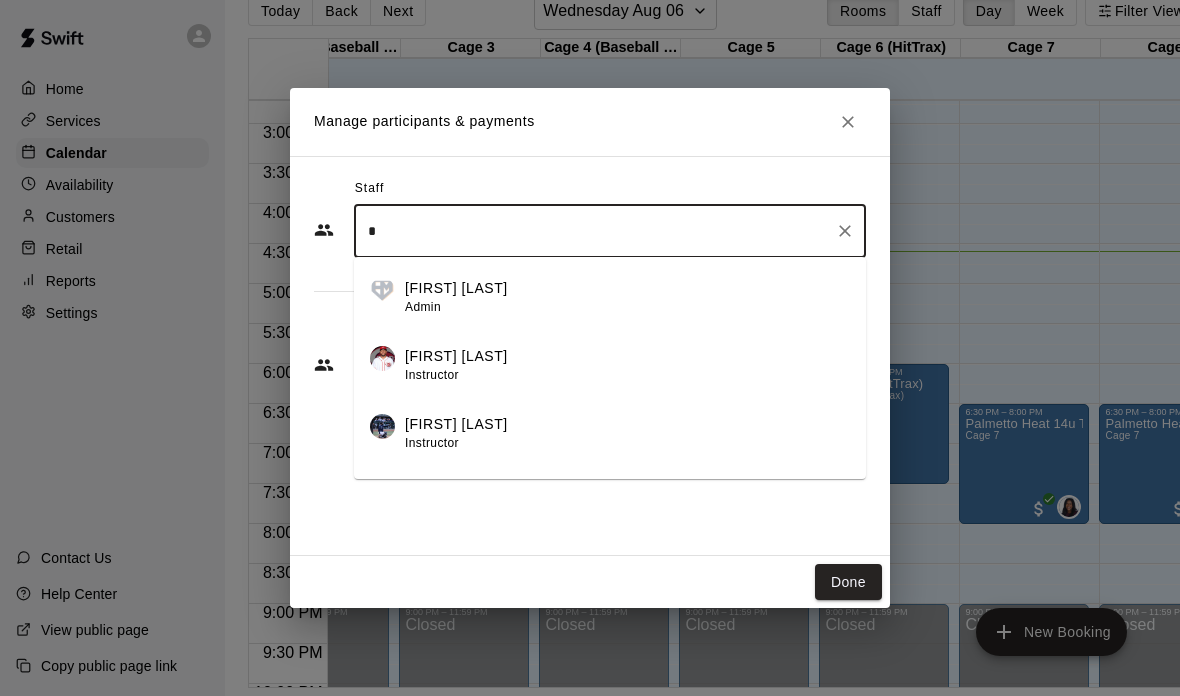 type on "**" 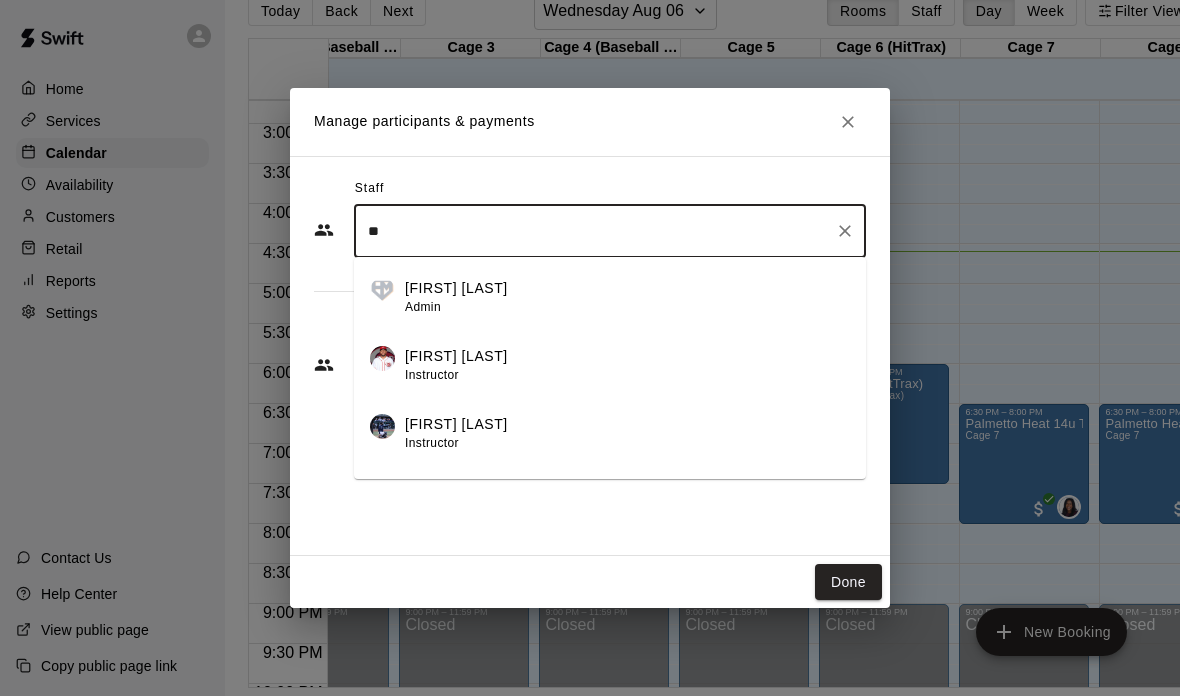 click 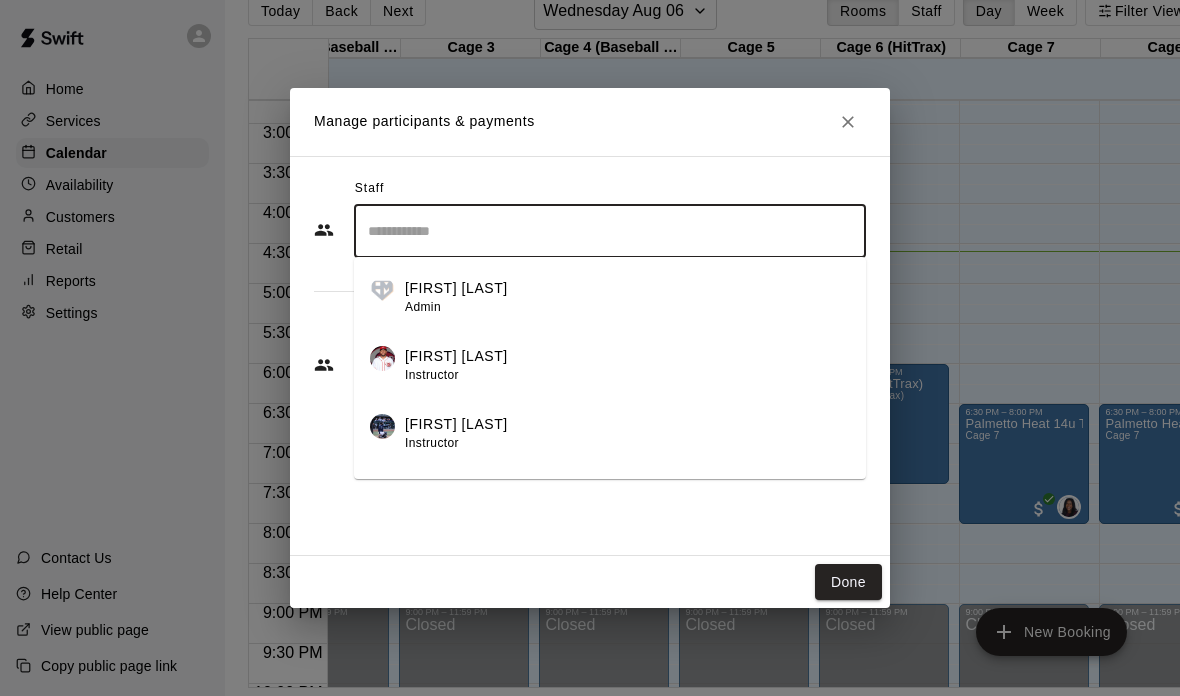 click 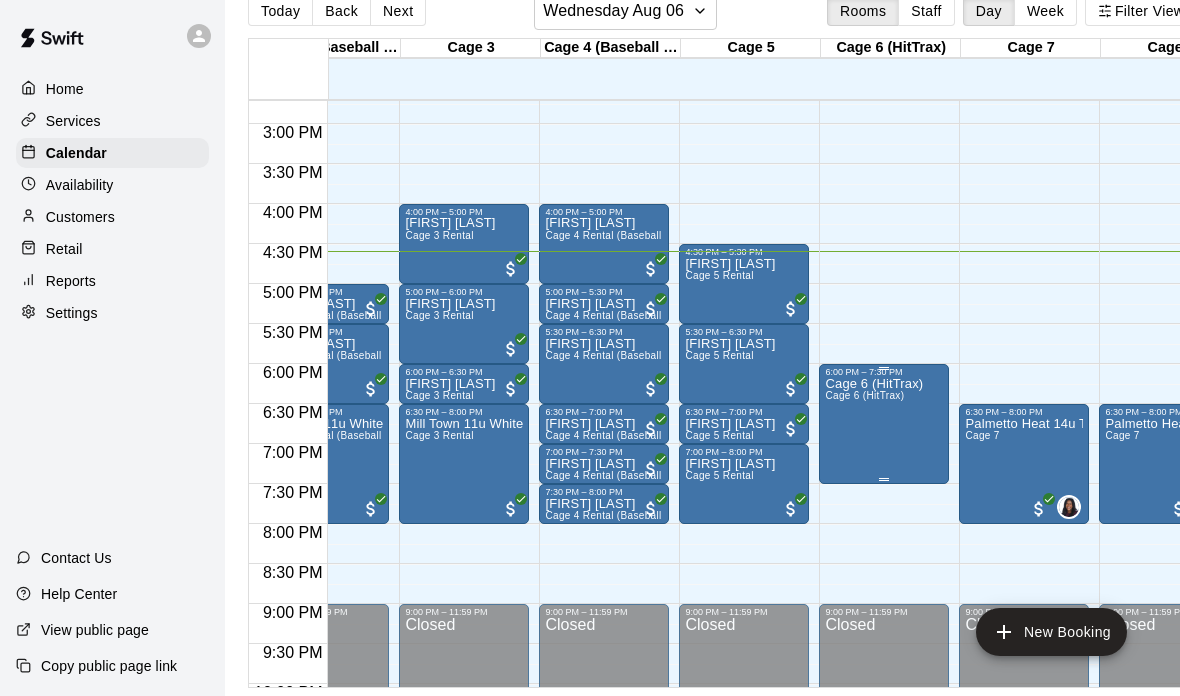 click on "Cage 6 (HitTrax)  Cage 6 (HitTrax)" at bounding box center (874, 725) 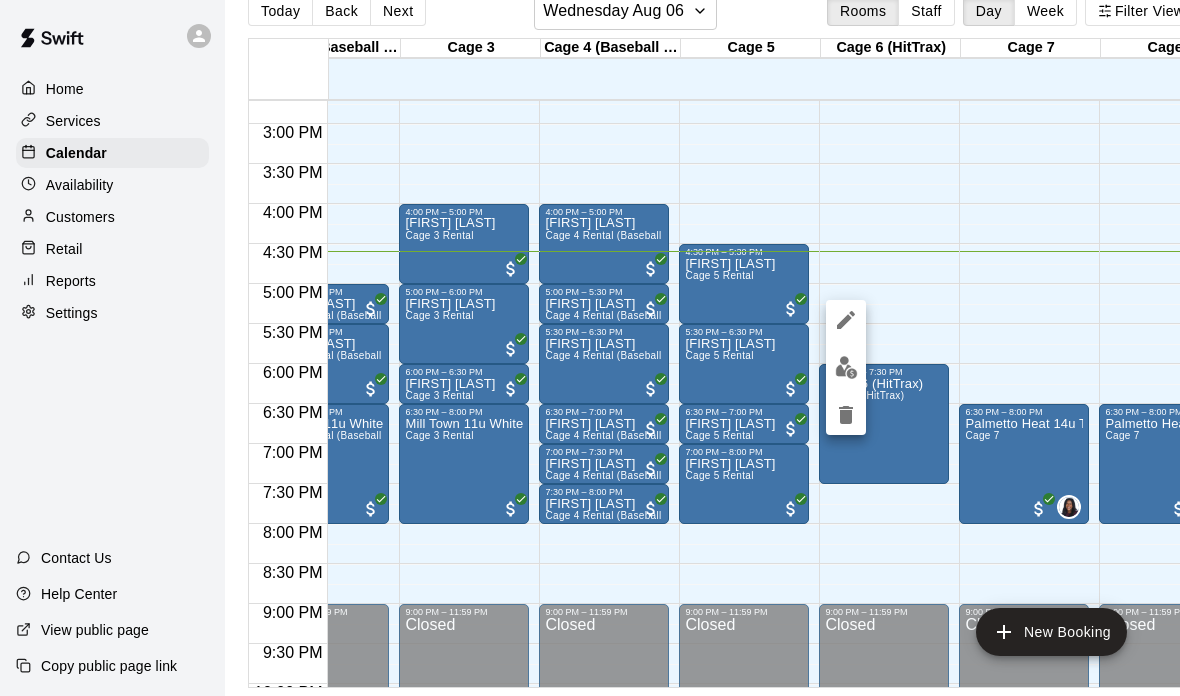 click 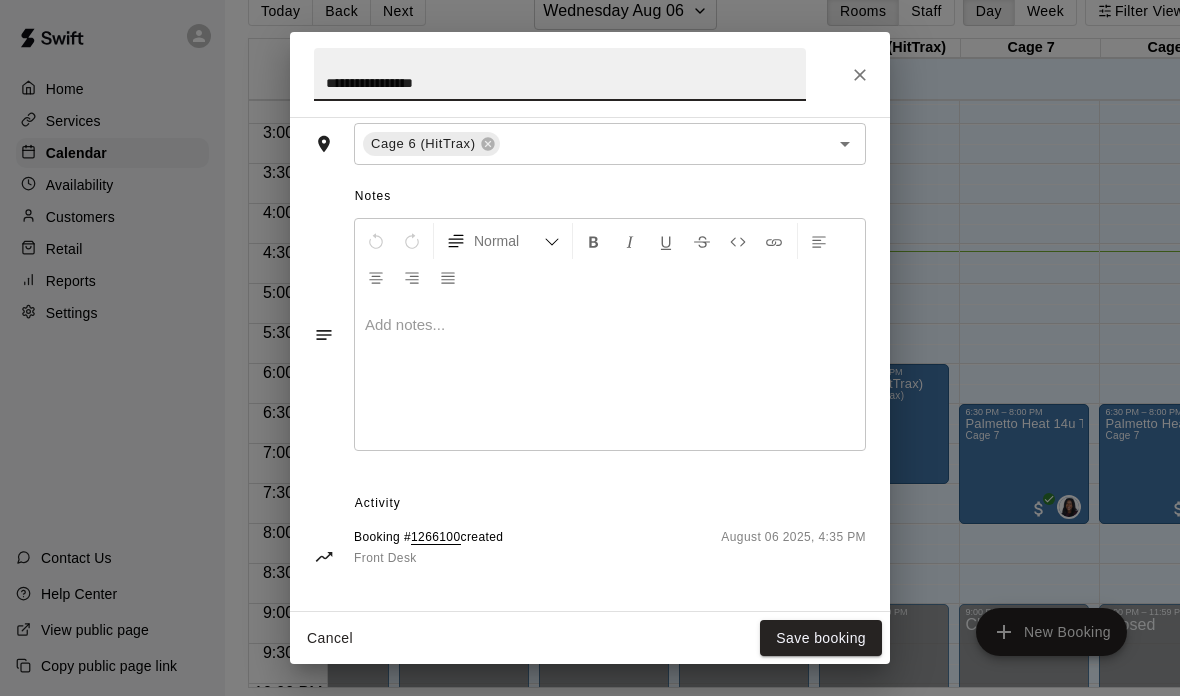 scroll, scrollTop: 507, scrollLeft: 0, axis: vertical 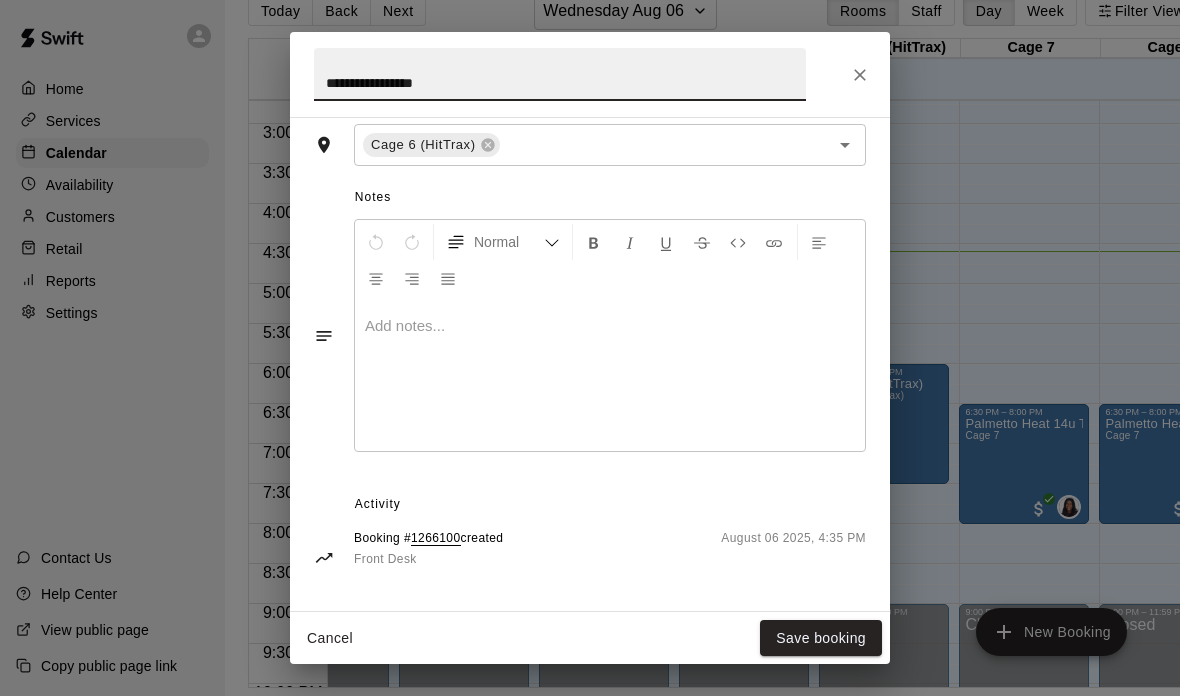 click on "**********" at bounding box center [590, 74] 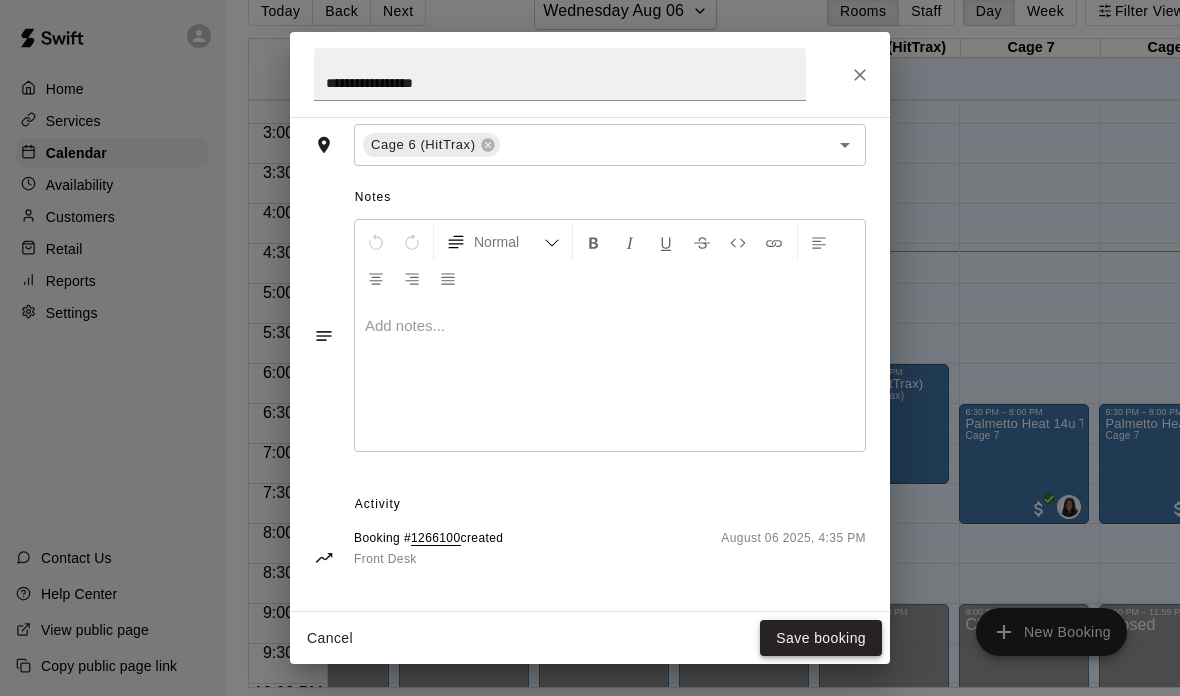 click on "Save booking" at bounding box center [821, 638] 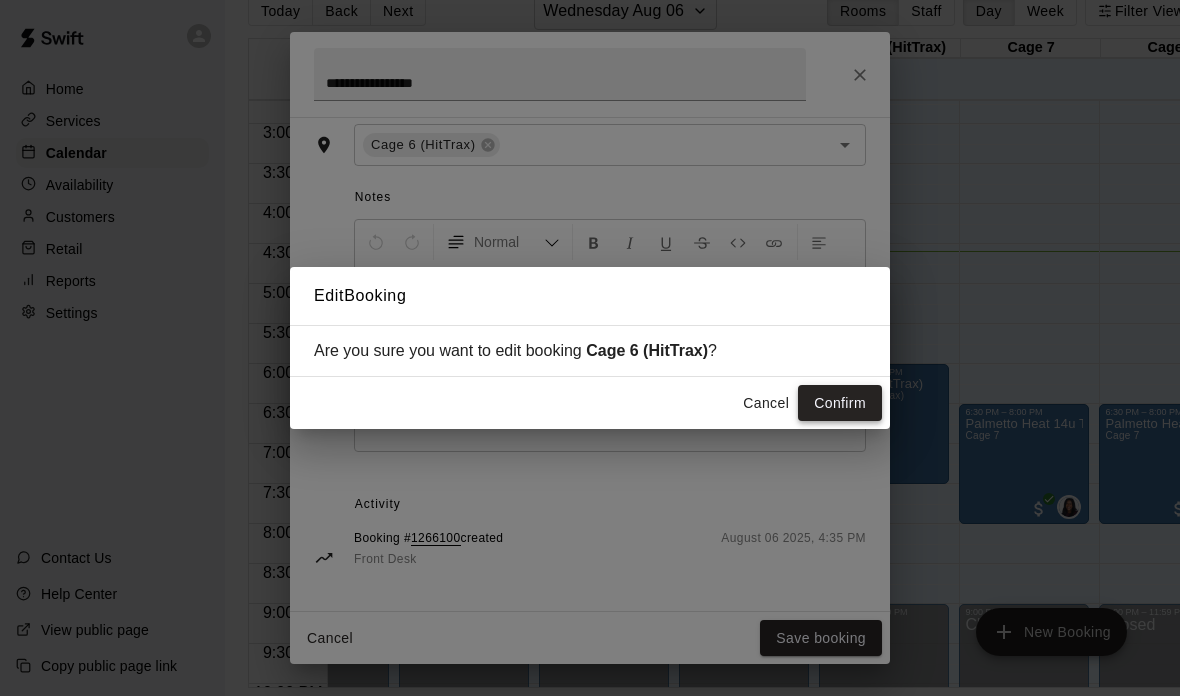 click on "Confirm" at bounding box center (840, 403) 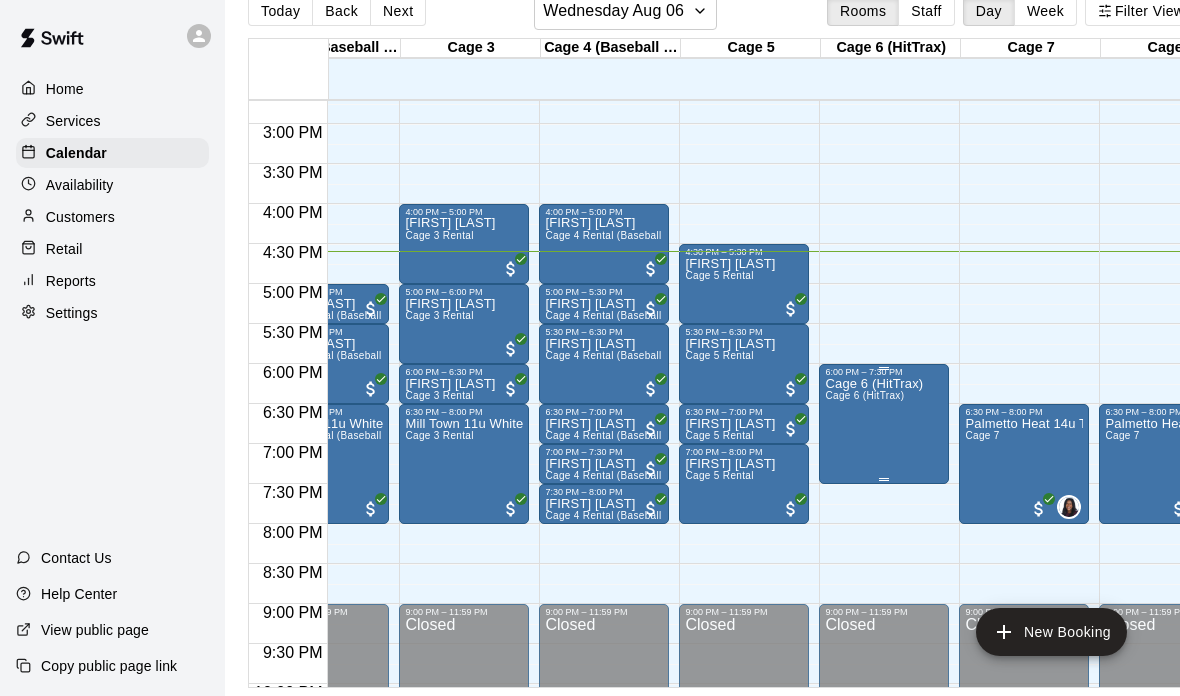 click on "Cage 6 (HitTrax)  Cage 6 (HitTrax)" at bounding box center [874, 725] 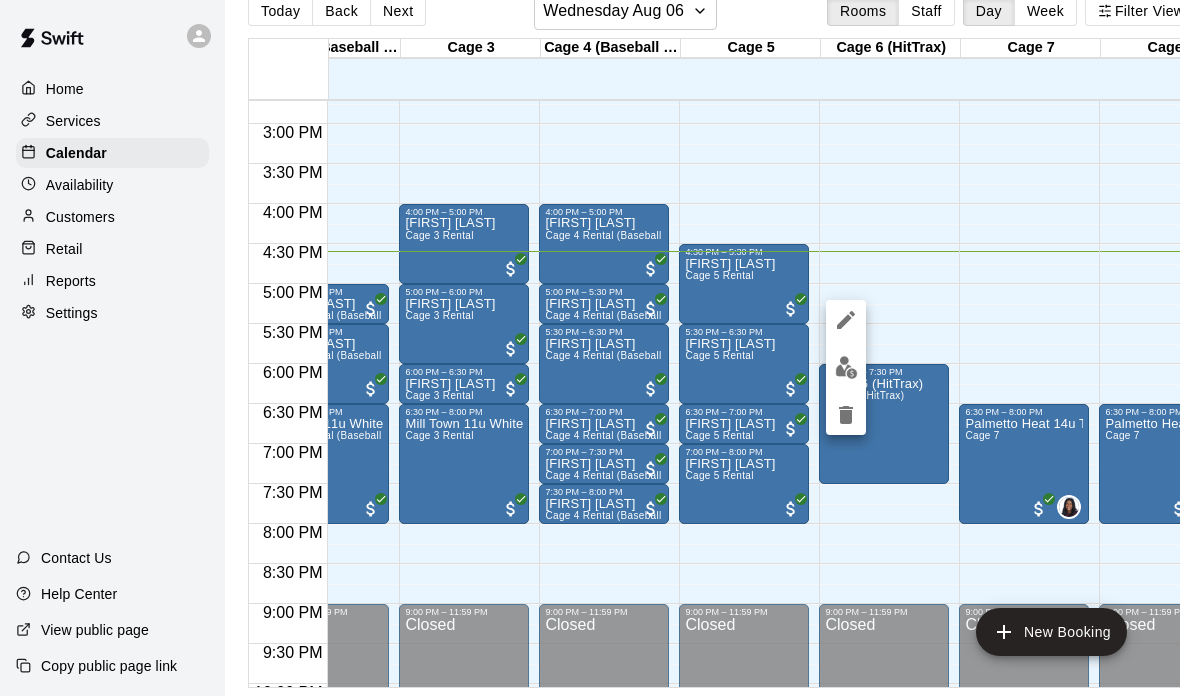 click at bounding box center [846, 415] 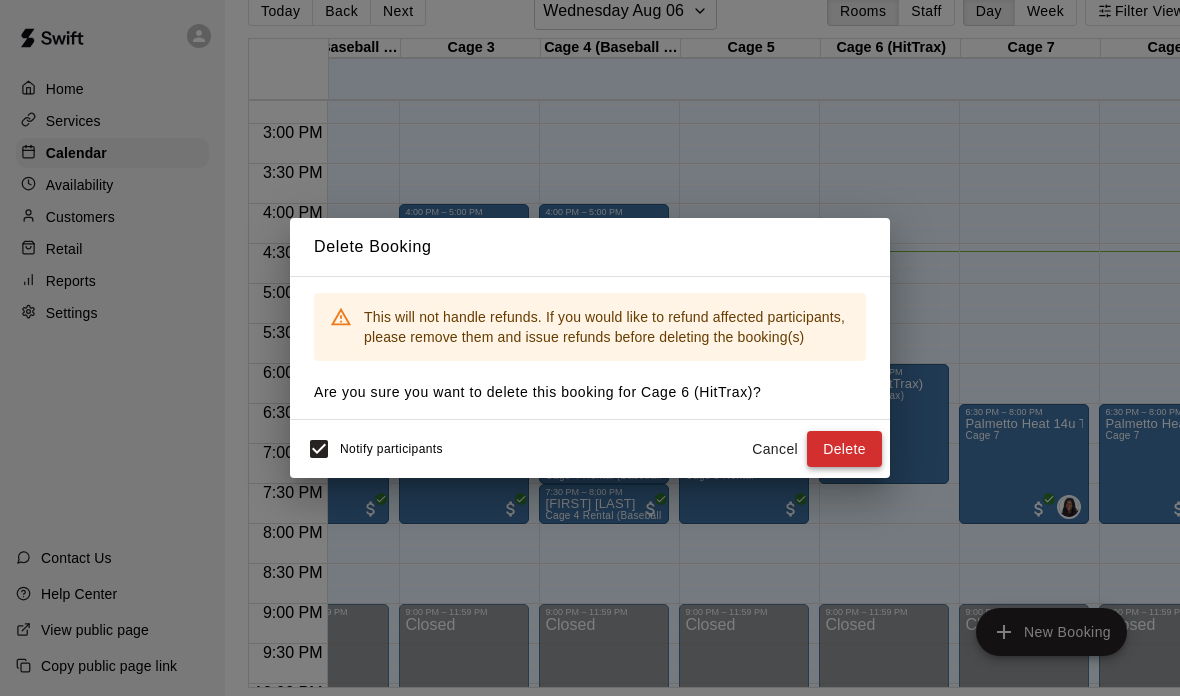 click on "Delete" at bounding box center [844, 449] 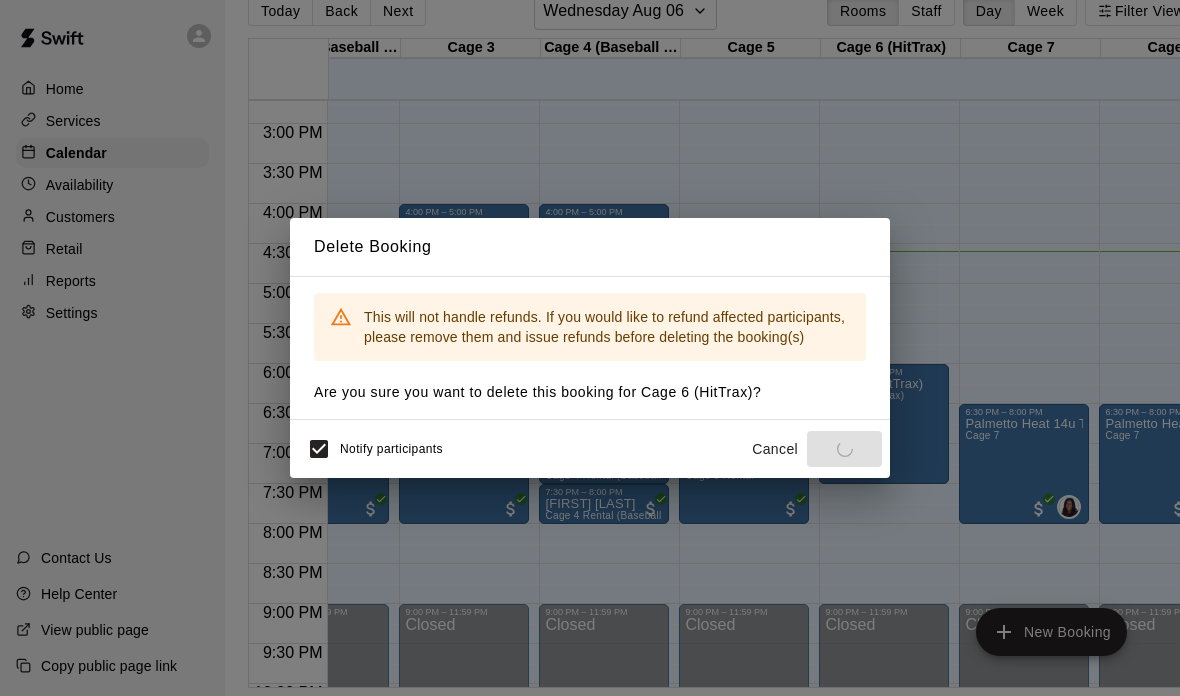 click on "Delete" at bounding box center [844, 449] 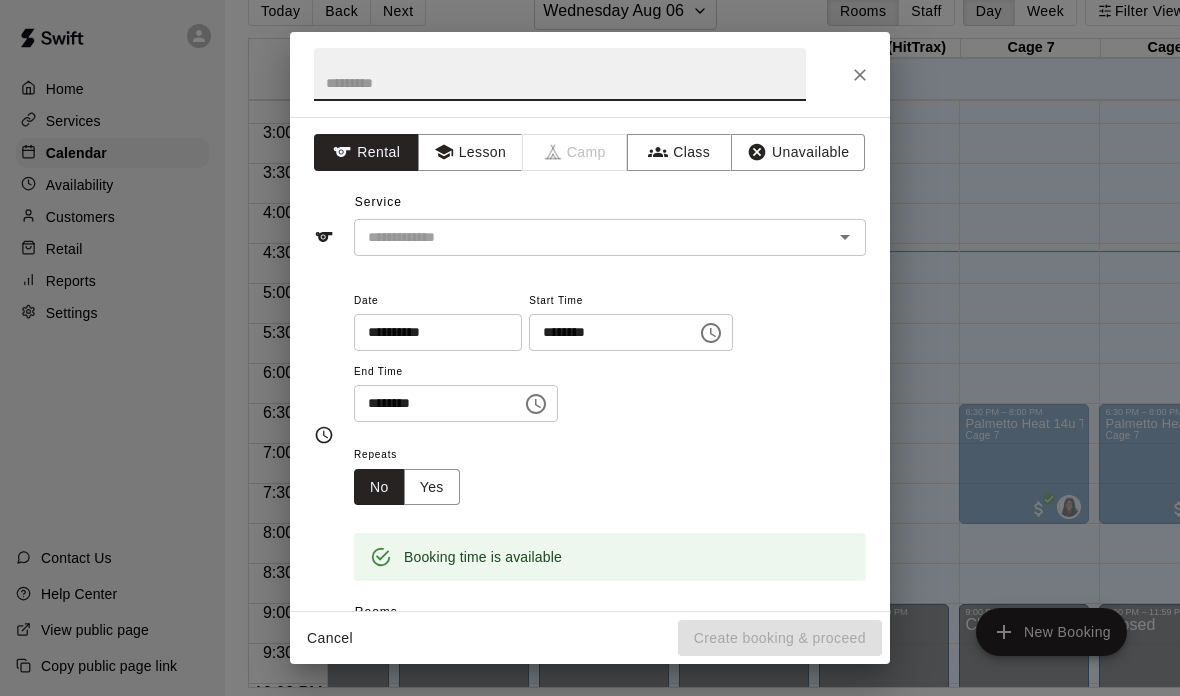 click at bounding box center (580, 237) 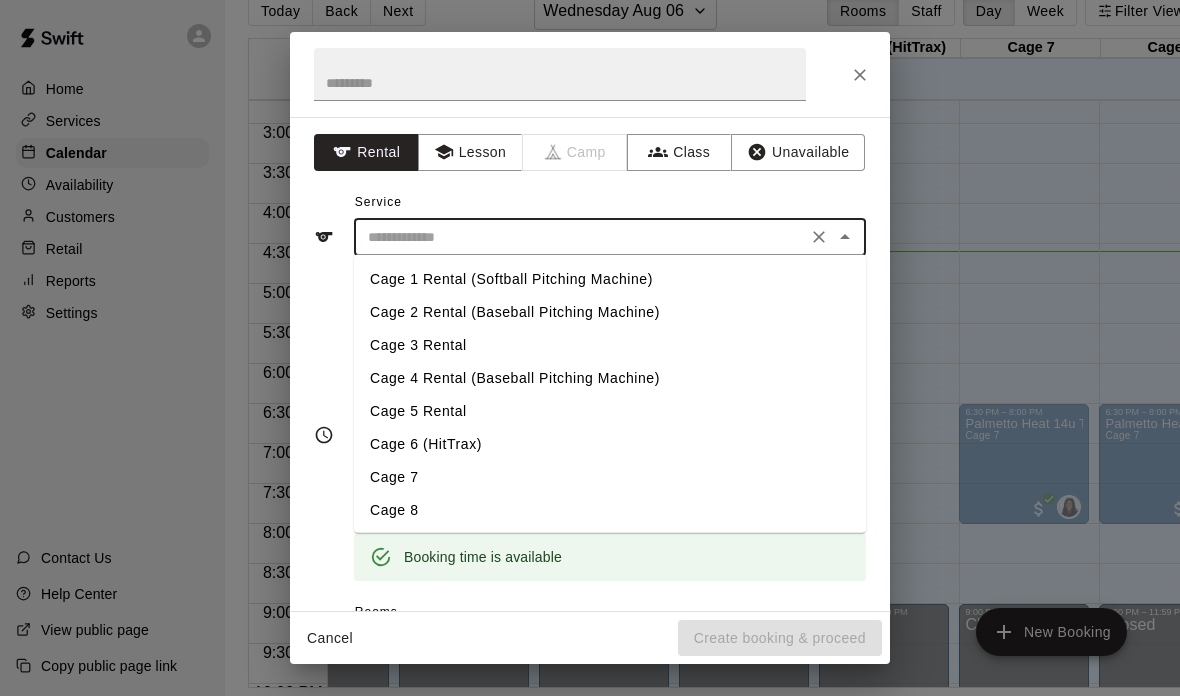 scroll, scrollTop: 9, scrollLeft: 0, axis: vertical 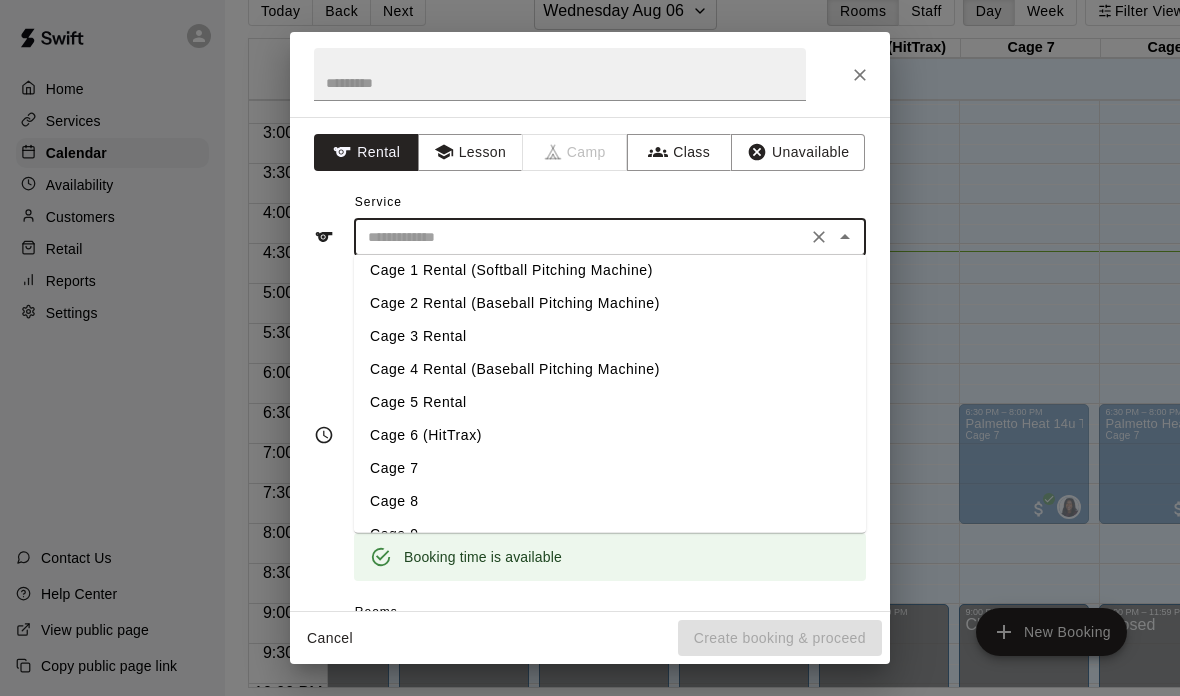 click on "Cage 6 (HitTrax)" at bounding box center (610, 435) 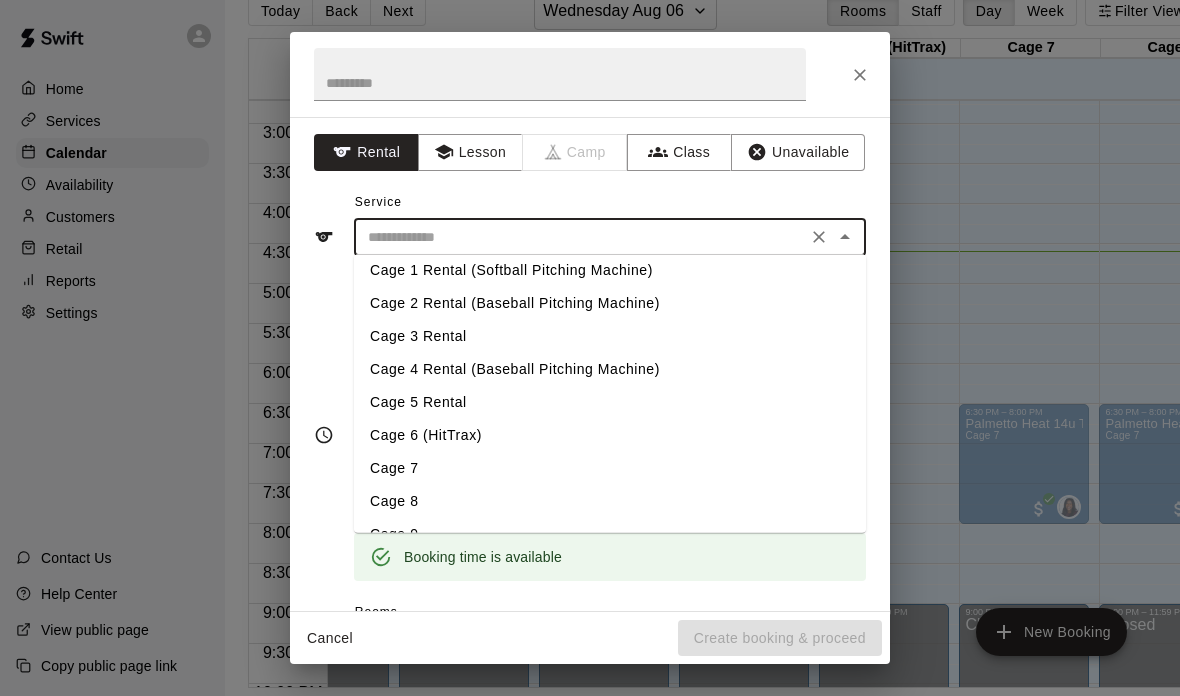 type on "**********" 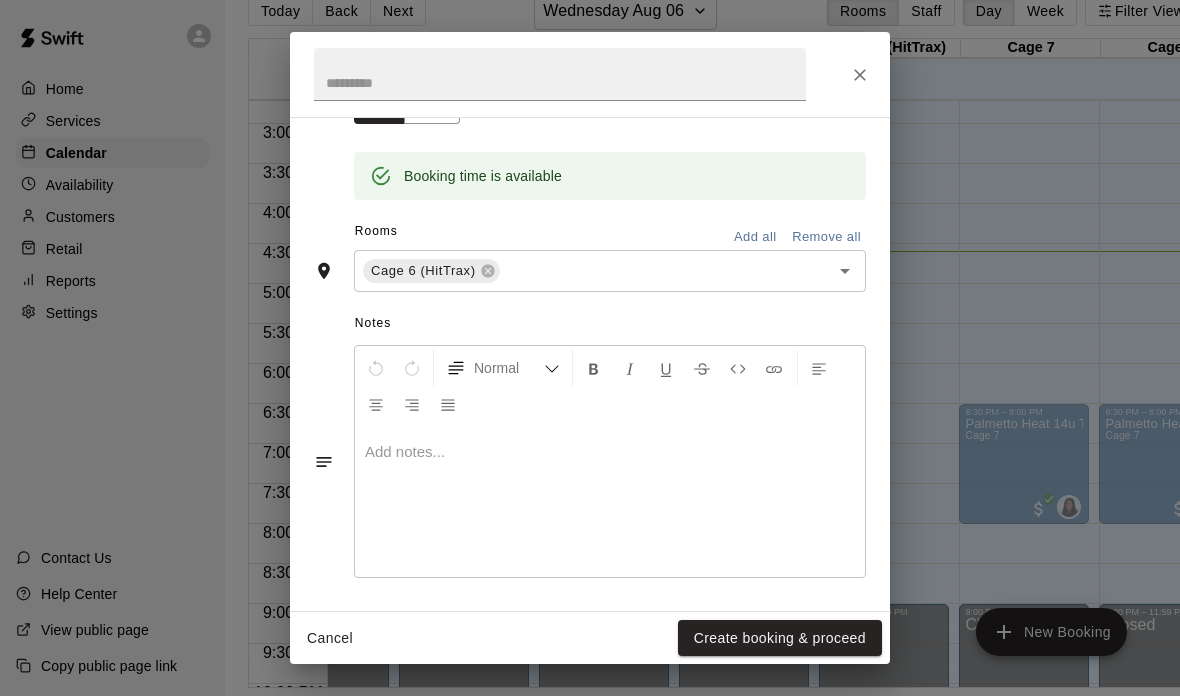 scroll, scrollTop: 380, scrollLeft: 0, axis: vertical 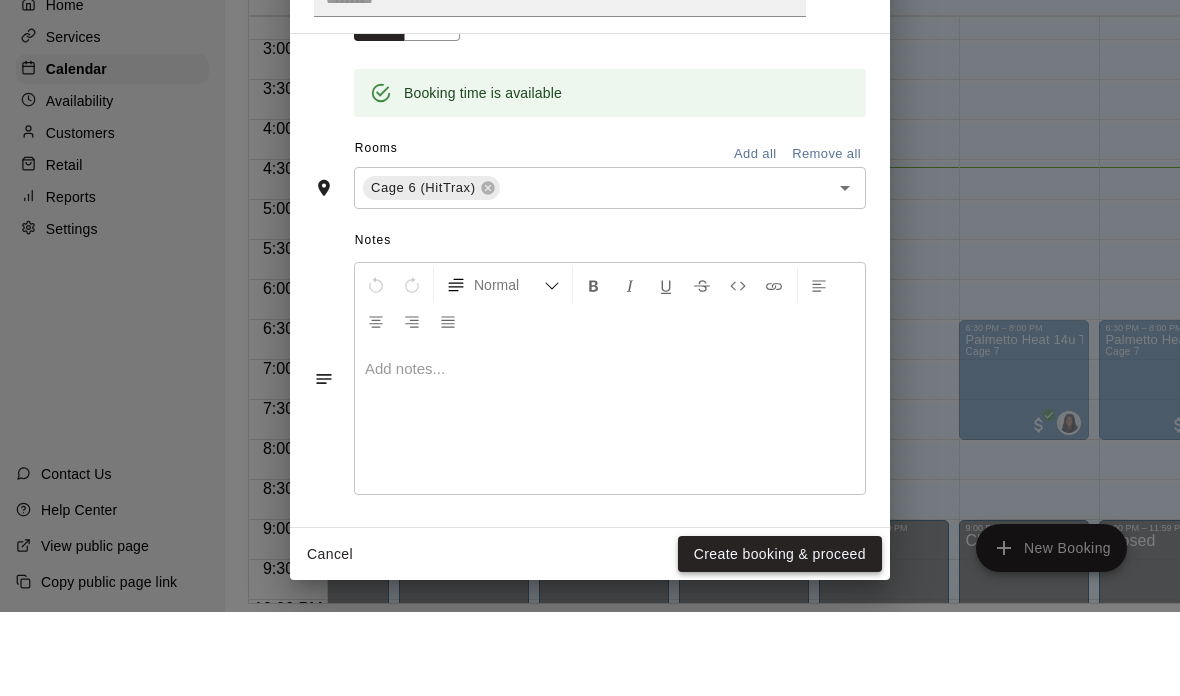 click on "Create booking & proceed" at bounding box center (780, 638) 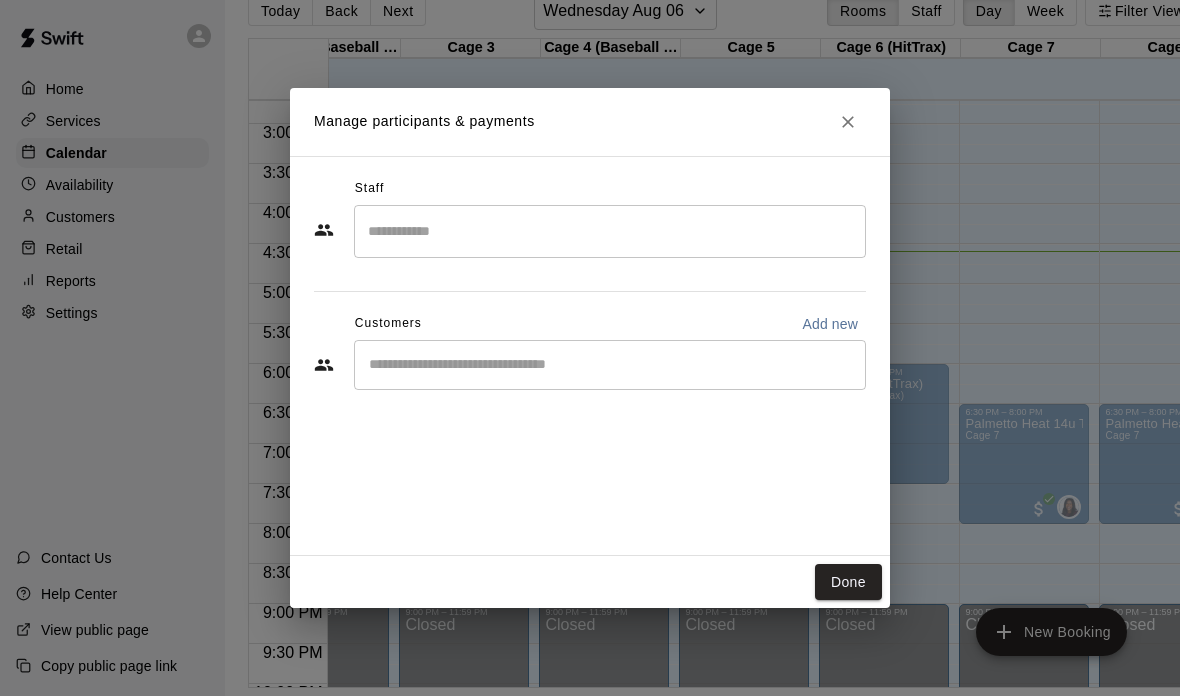 click on "​" at bounding box center [610, 365] 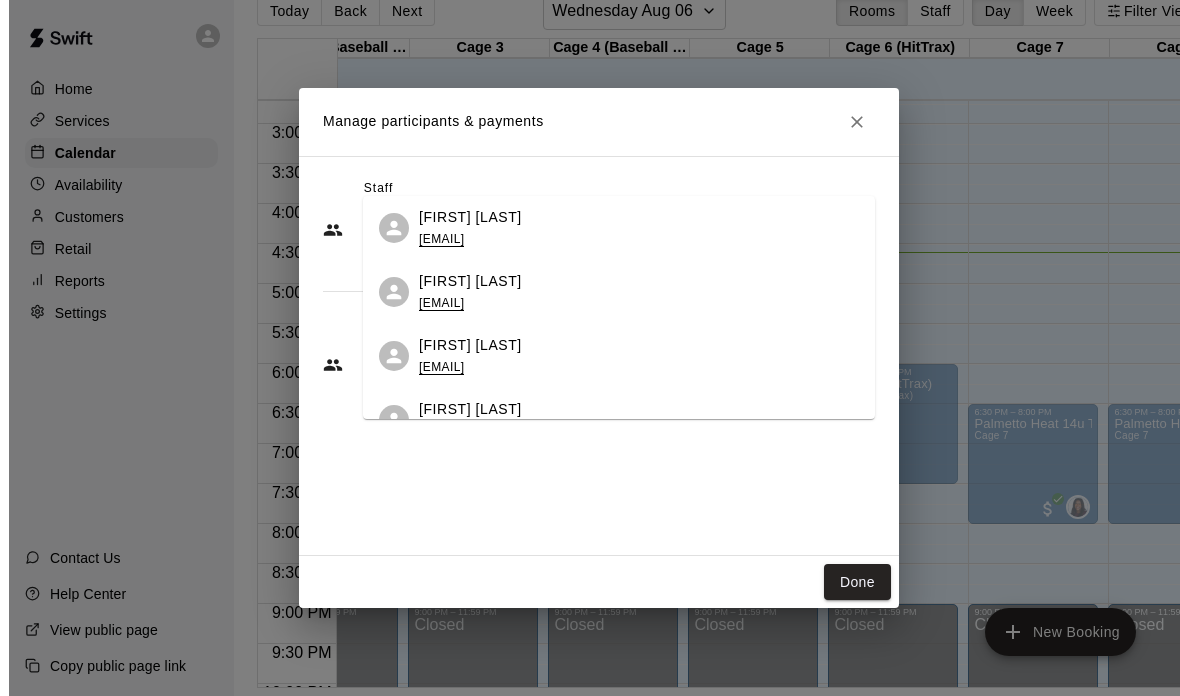 type on "*" 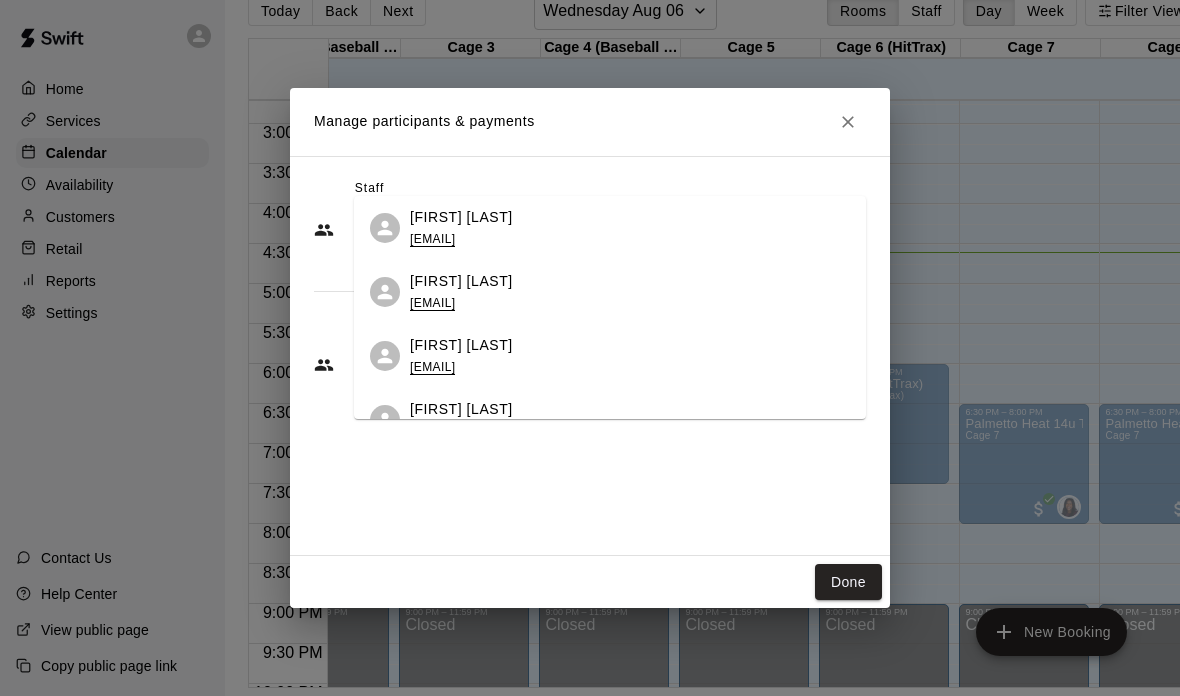 type on "***" 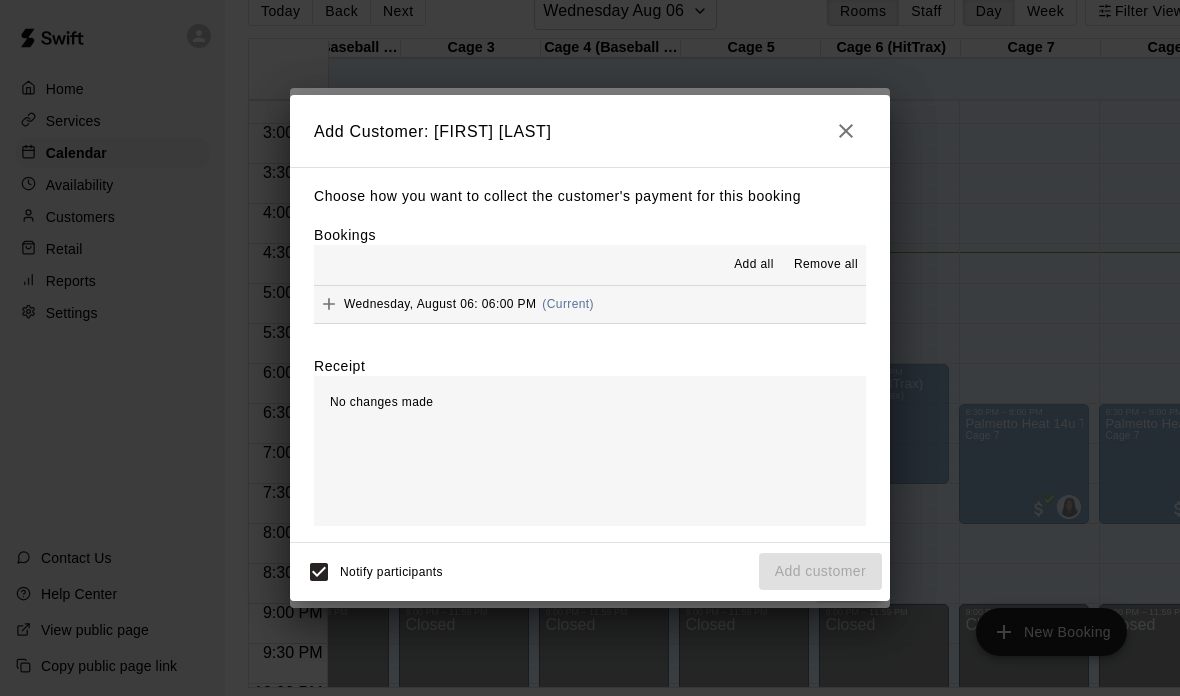 click on "Notify participants Add customer" at bounding box center (590, 572) 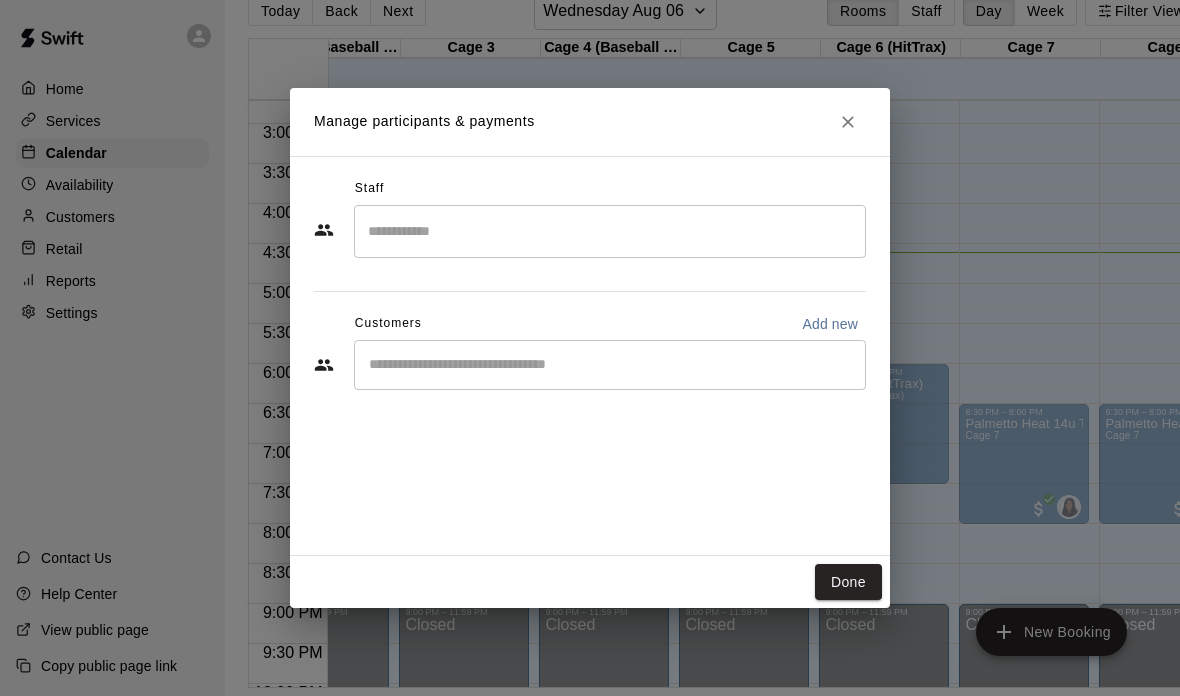 click at bounding box center (610, 231) 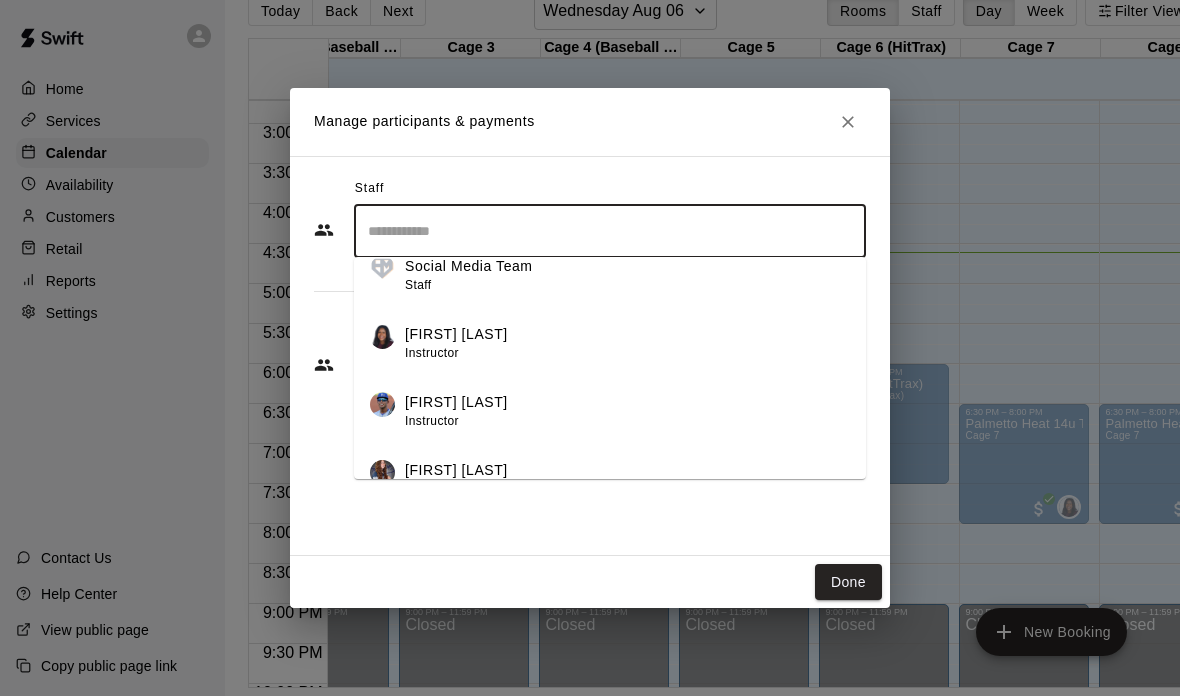 scroll, scrollTop: 252, scrollLeft: 0, axis: vertical 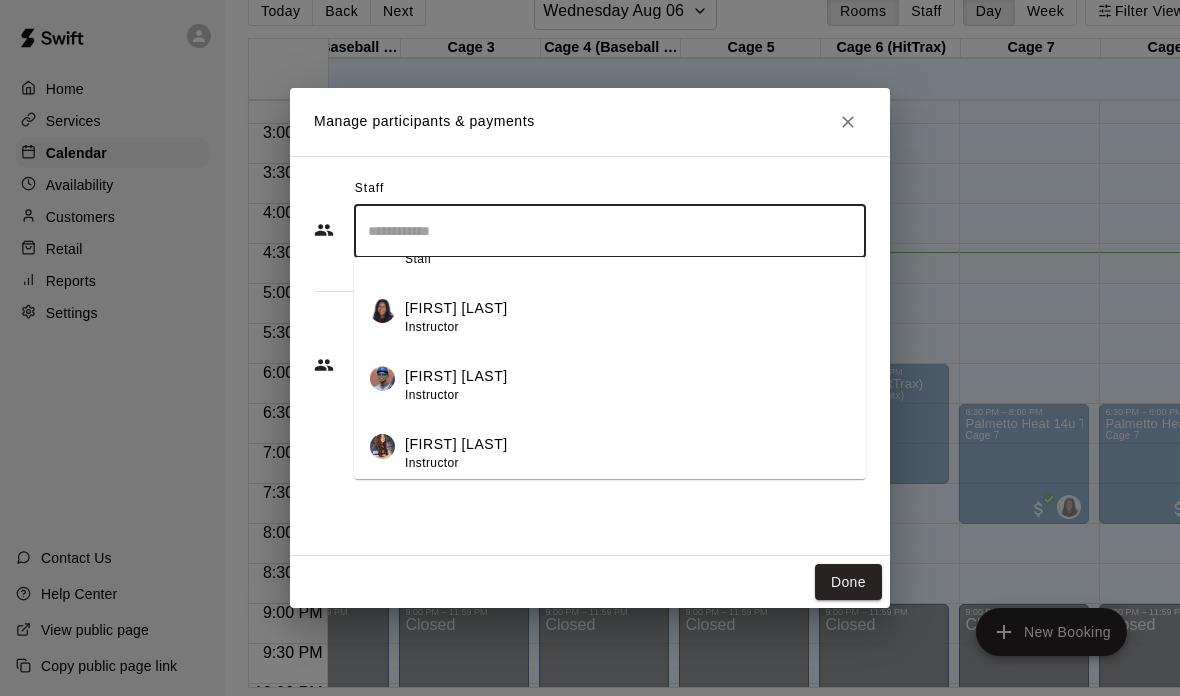 click at bounding box center (848, 122) 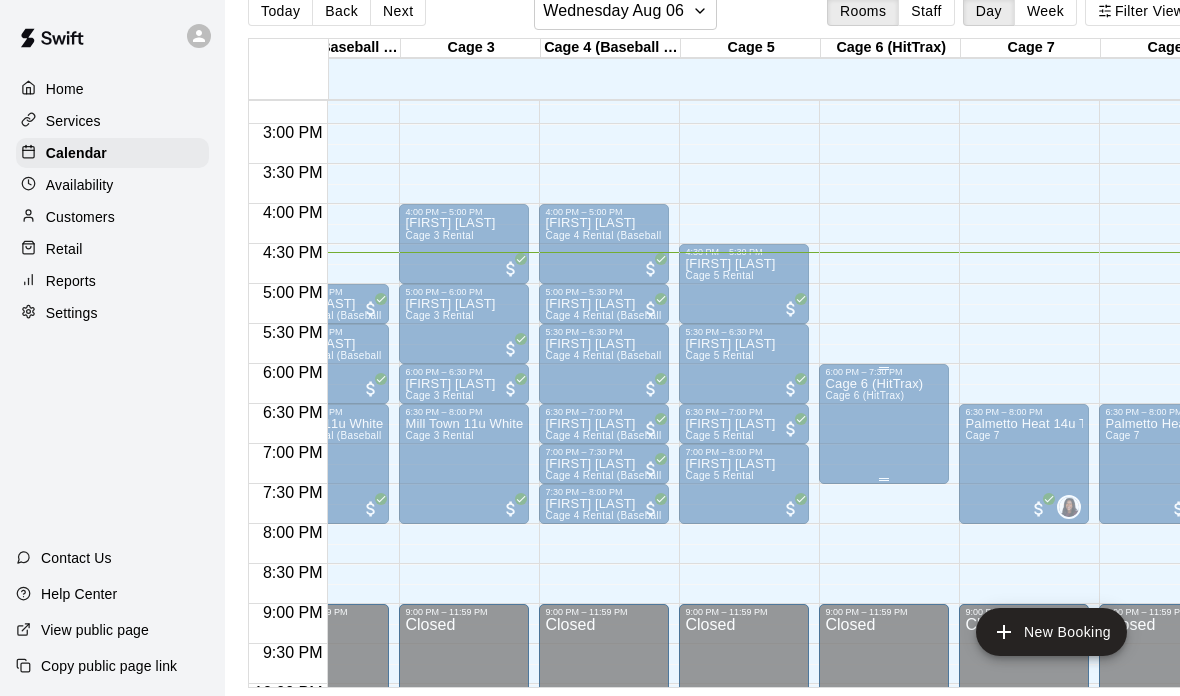 click on "Cage 6 (HitTrax)  Cage 6 (HitTrax)" at bounding box center [874, 725] 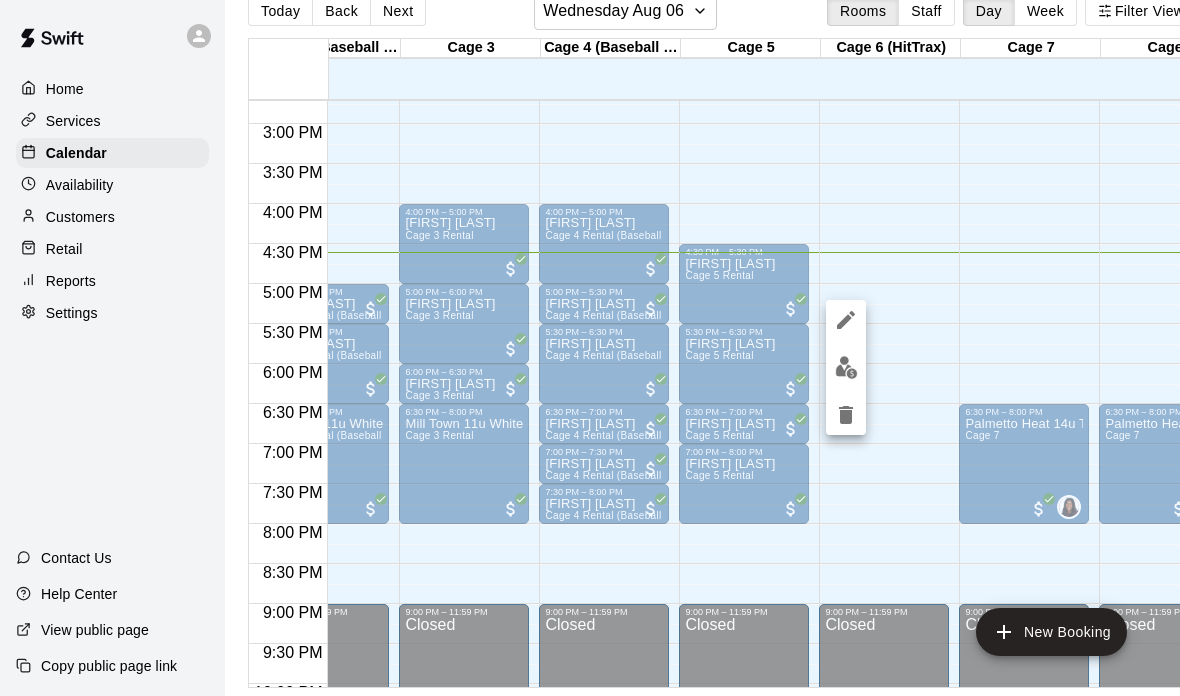 click at bounding box center (590, 348) 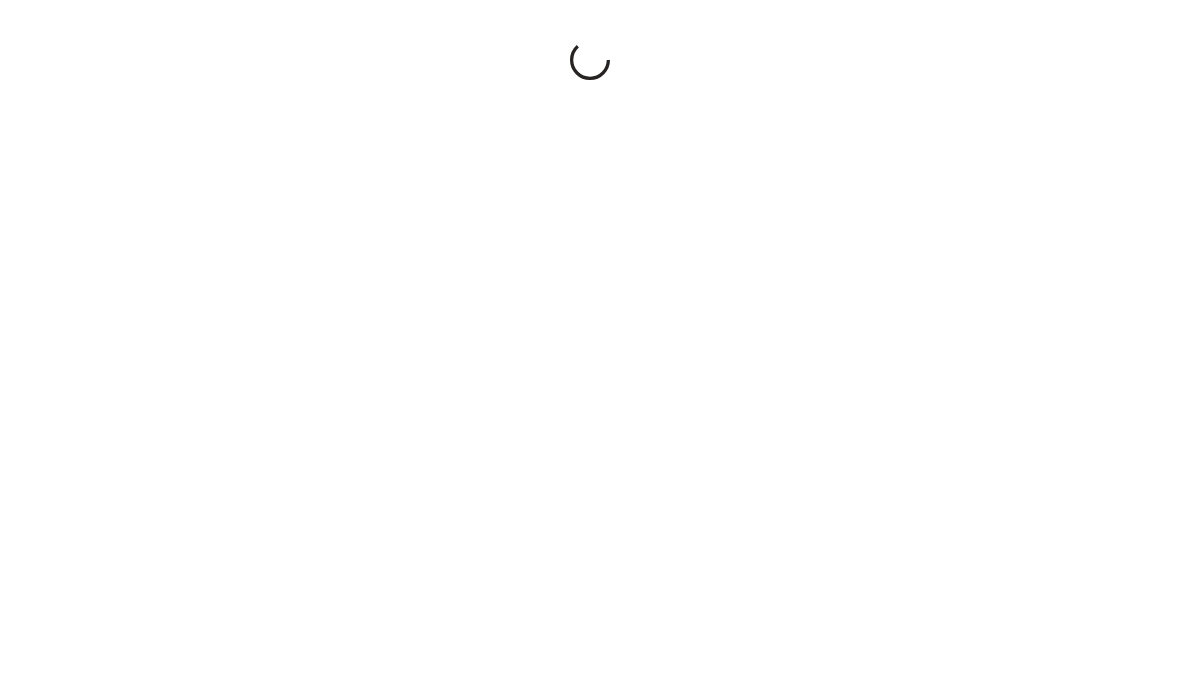 scroll, scrollTop: 0, scrollLeft: 0, axis: both 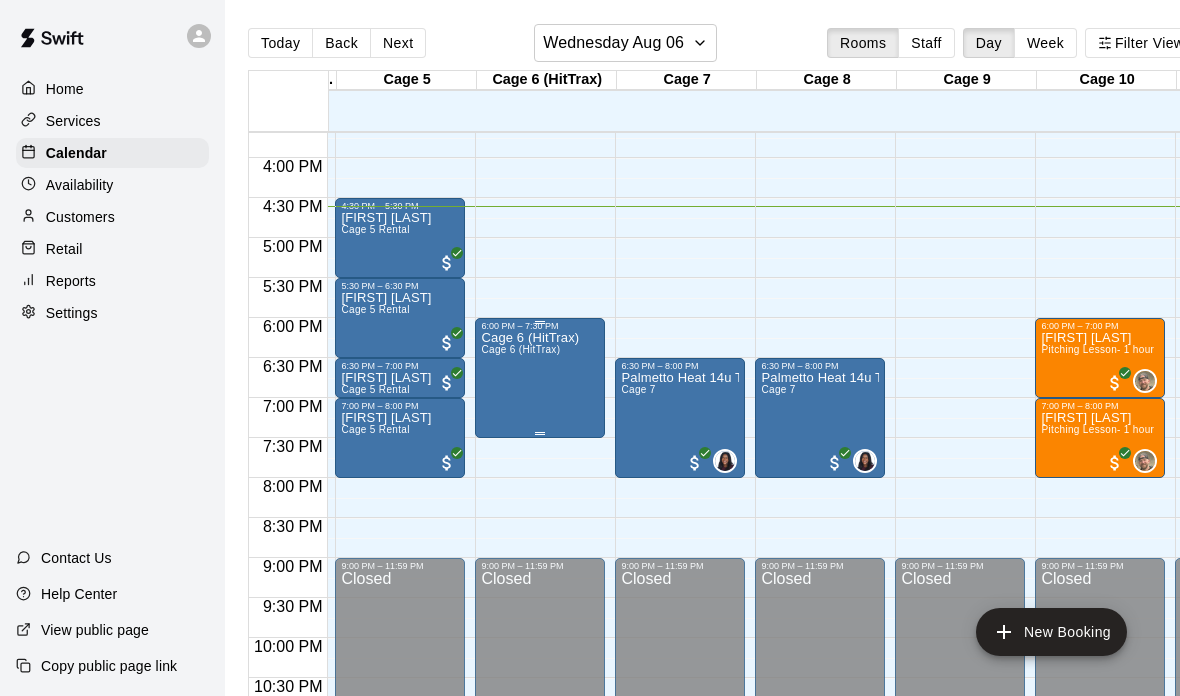 click on "Cage 6 (HitTrax)  Cage 6 (HitTrax)" at bounding box center (530, 679) 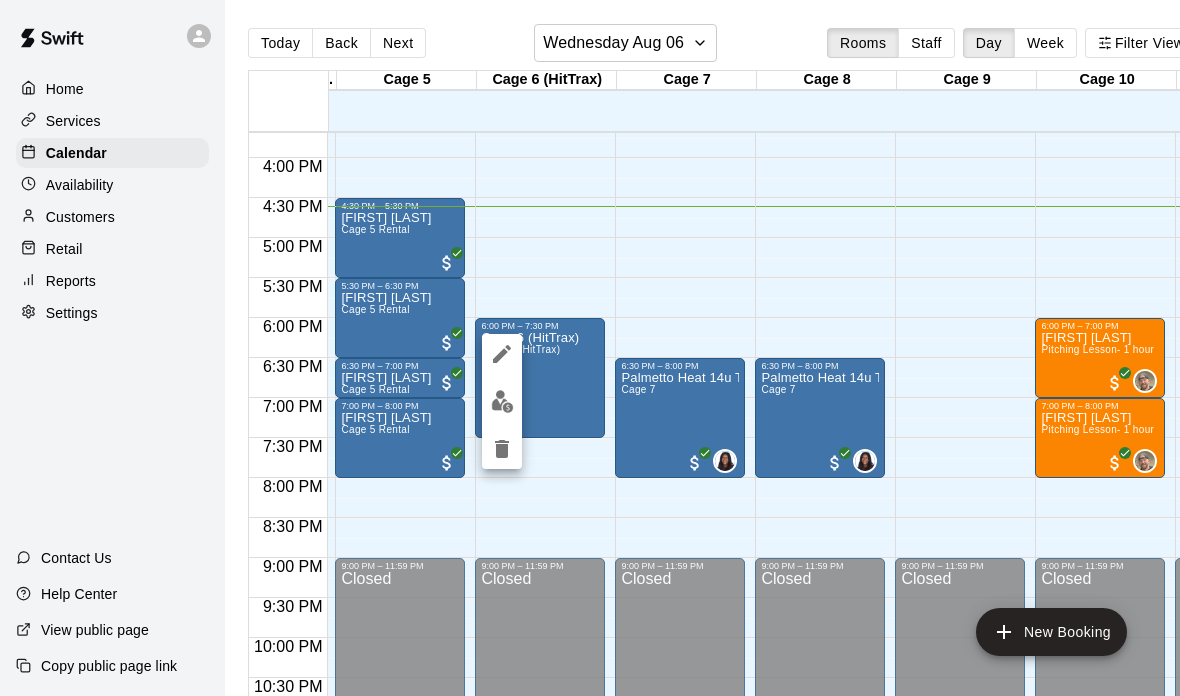 click 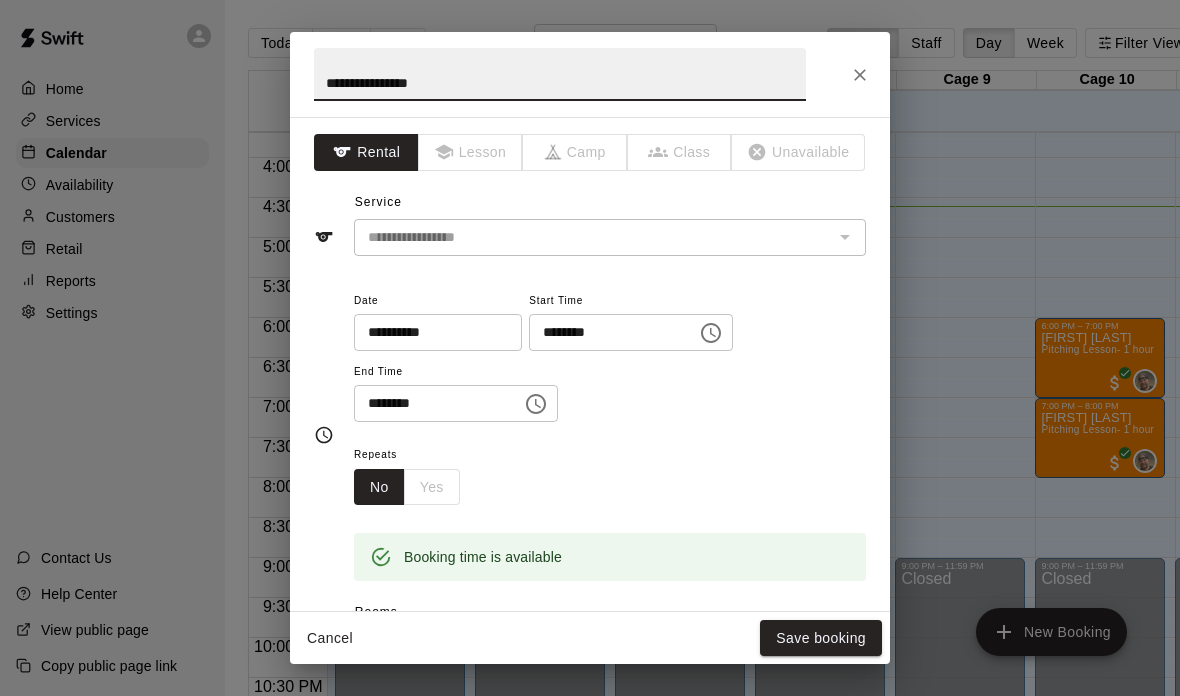 type on "**********" 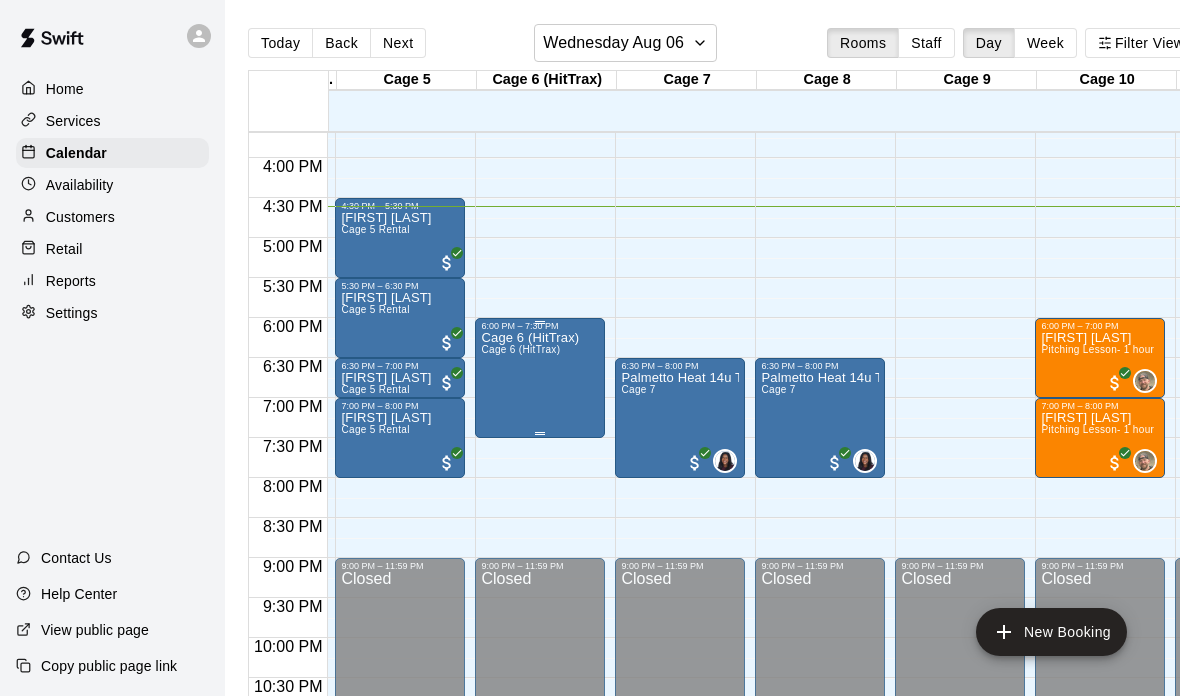 click on "Cage 6 (HitTrax)  Cage 6 (HitTrax)" at bounding box center (530, 679) 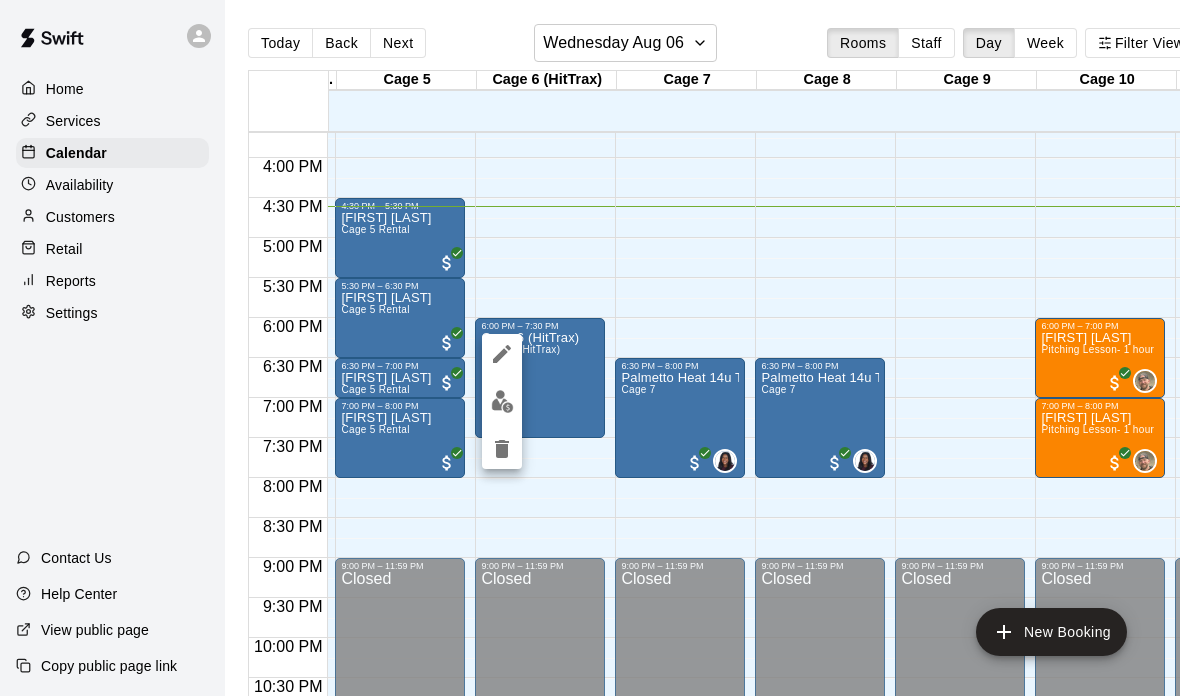 click 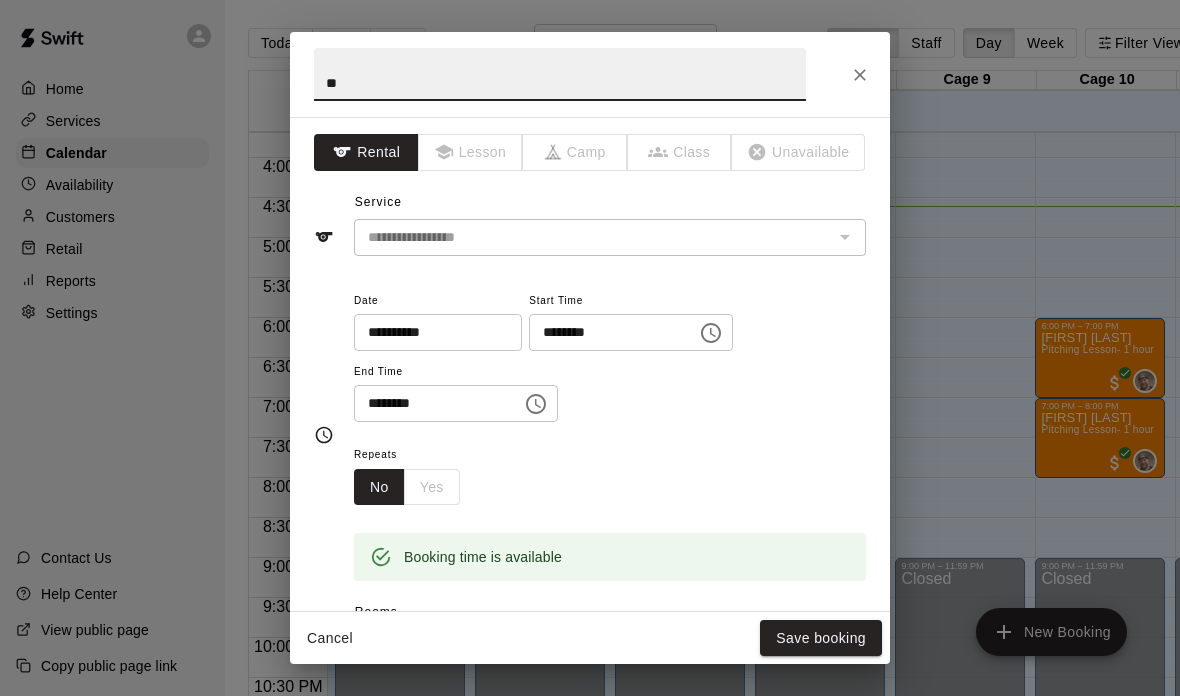 type on "*" 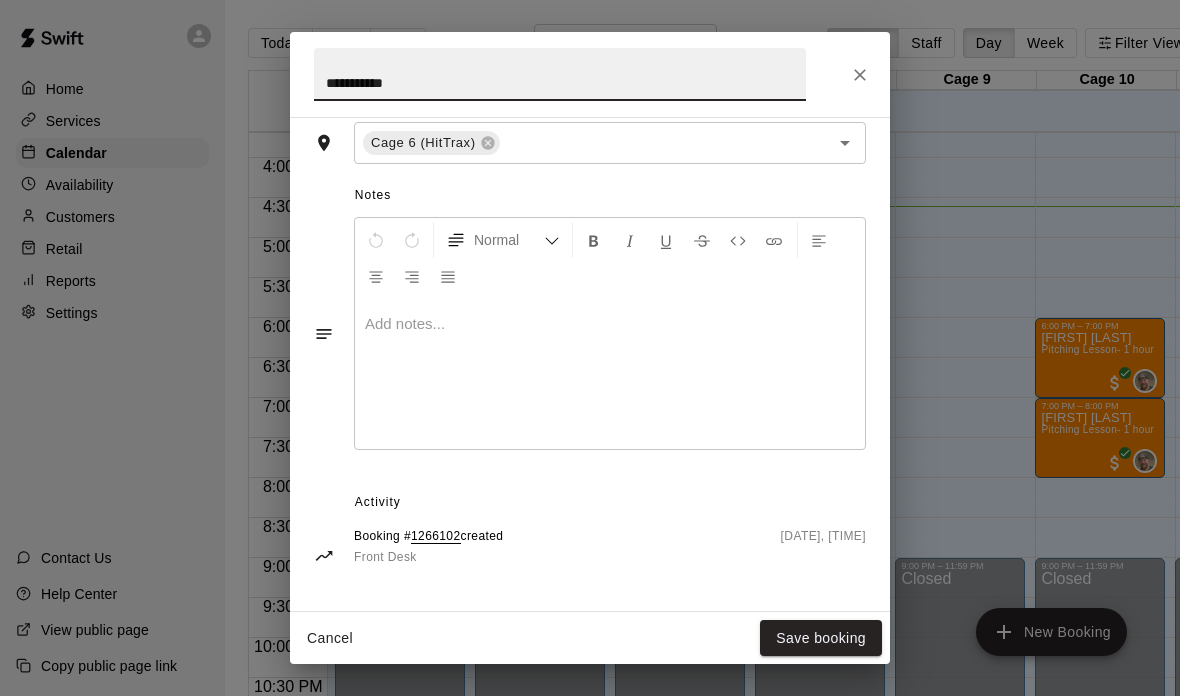 scroll, scrollTop: 507, scrollLeft: 0, axis: vertical 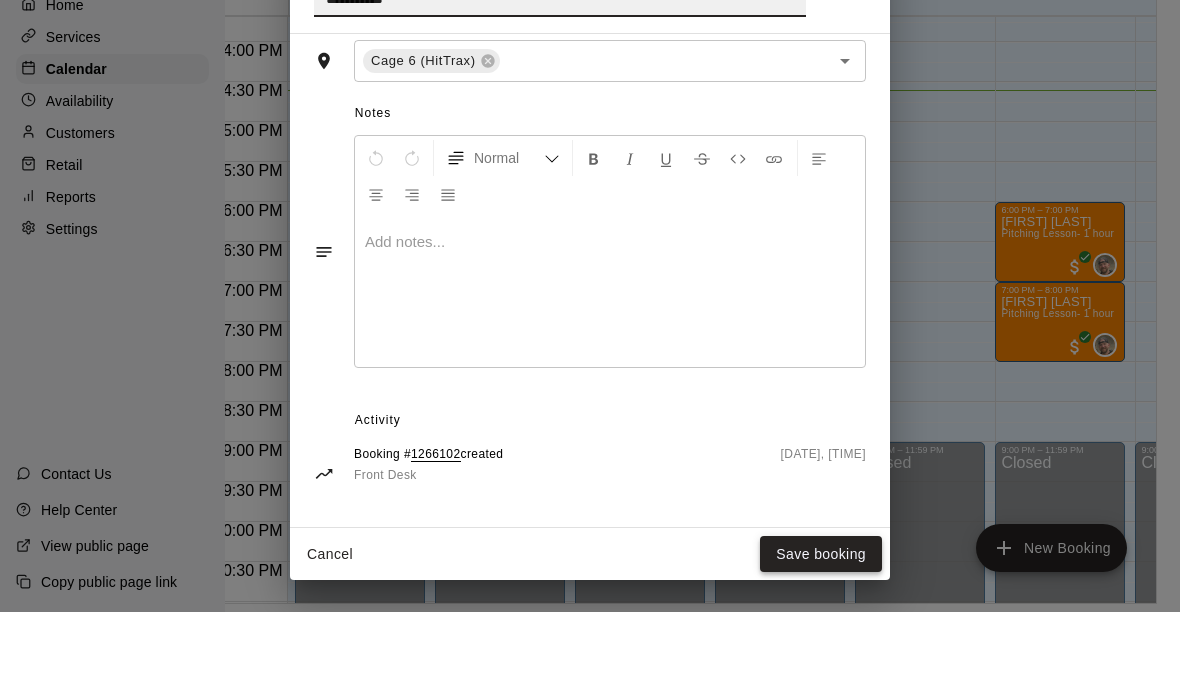 type on "**********" 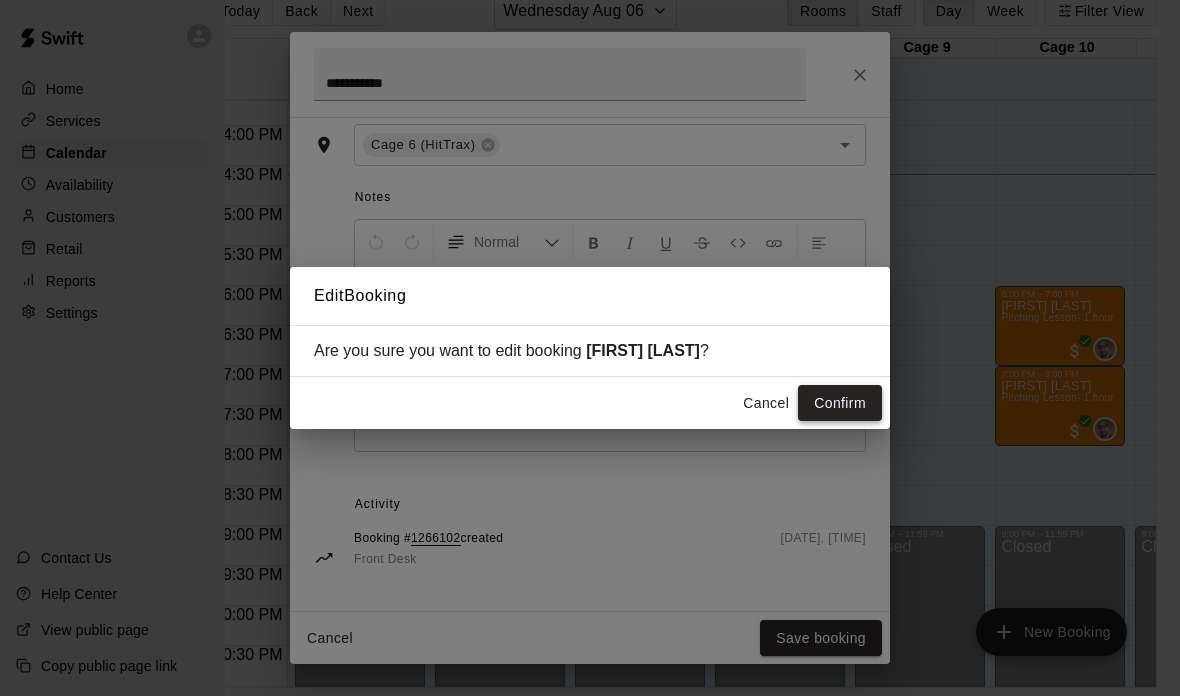 click on "Confirm" at bounding box center (840, 403) 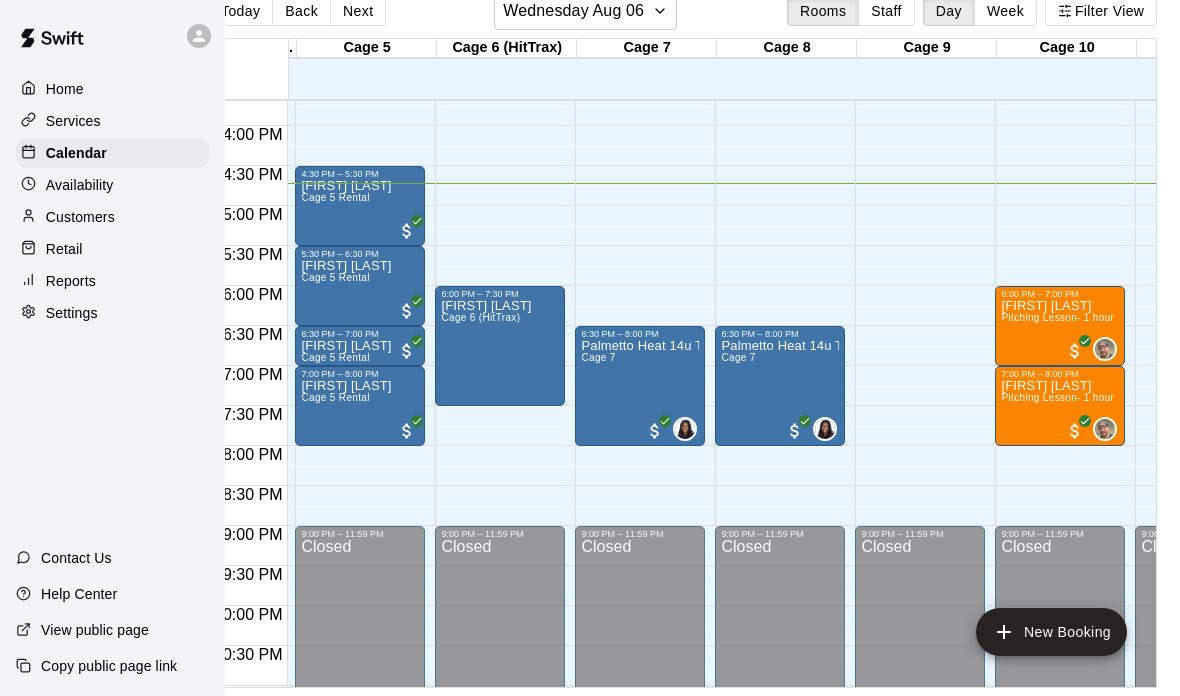 scroll, scrollTop: 1303, scrollLeft: 547, axis: both 